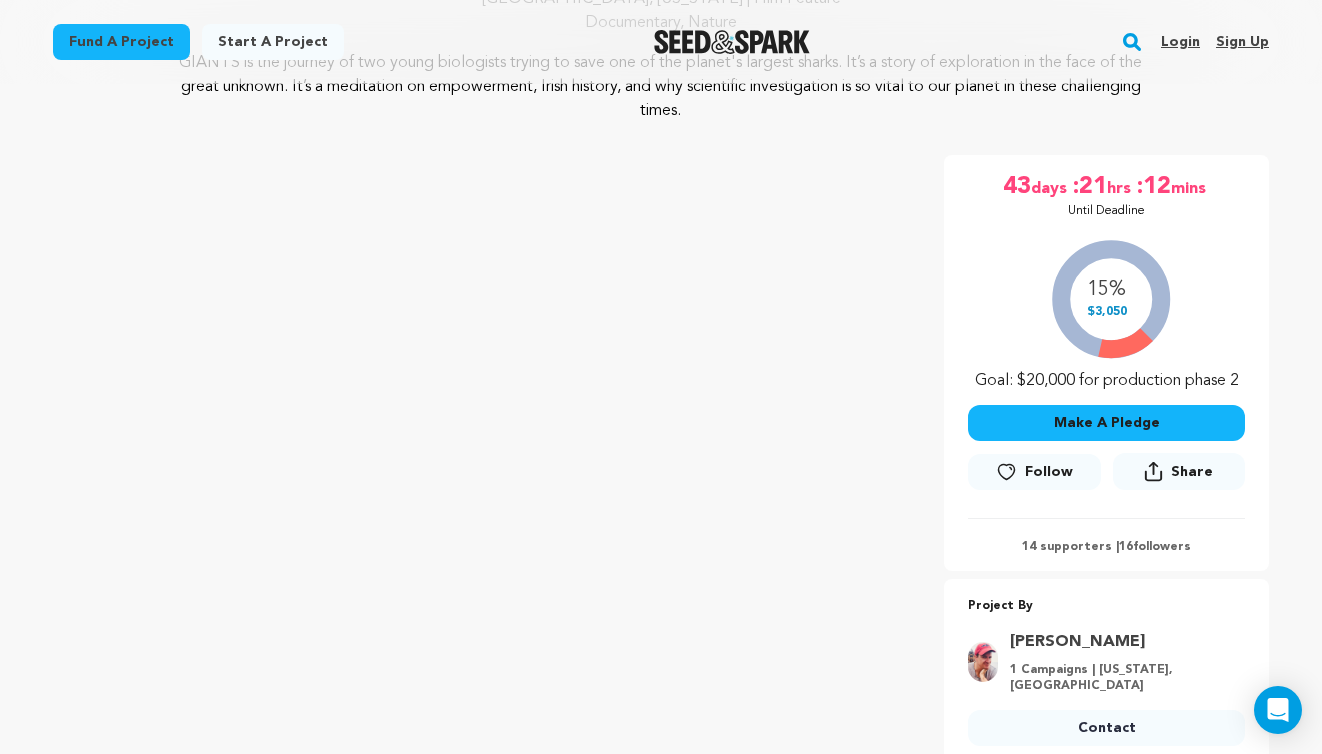 scroll, scrollTop: 112, scrollLeft: 0, axis: vertical 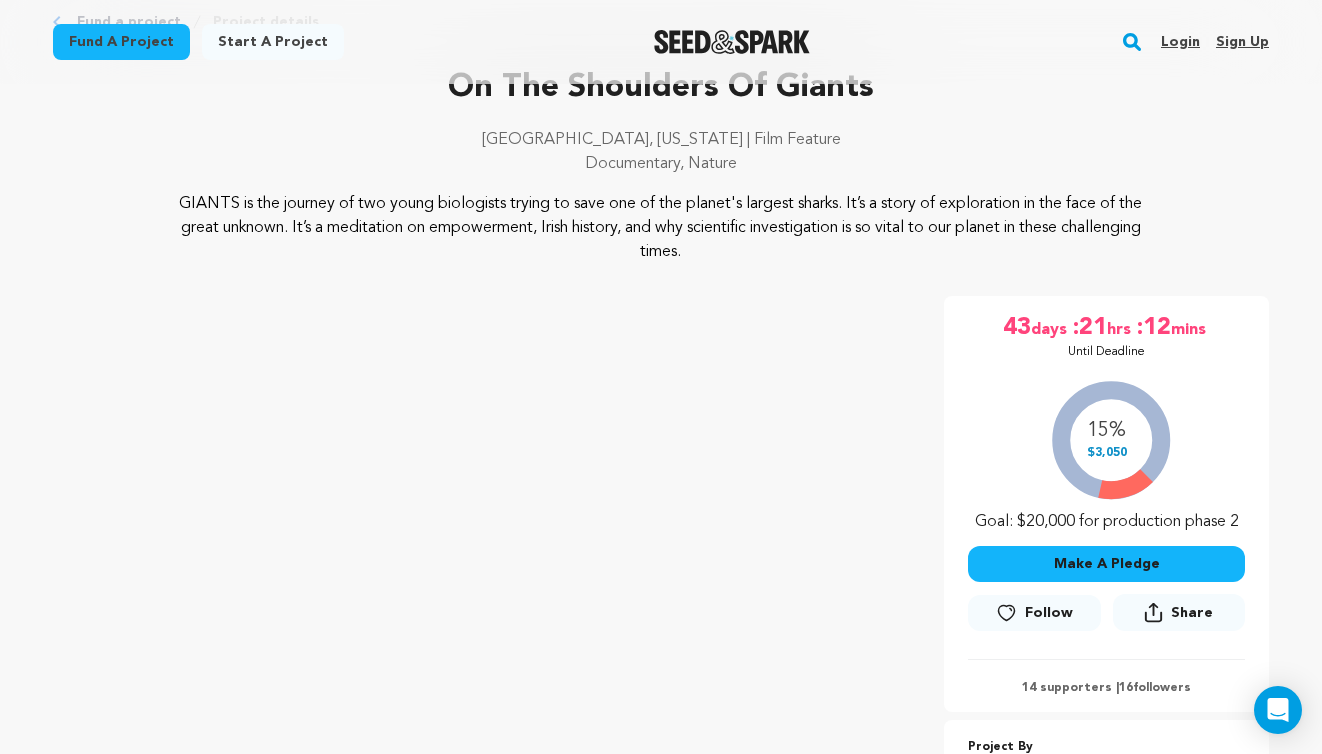click on "Login" at bounding box center [1180, 42] 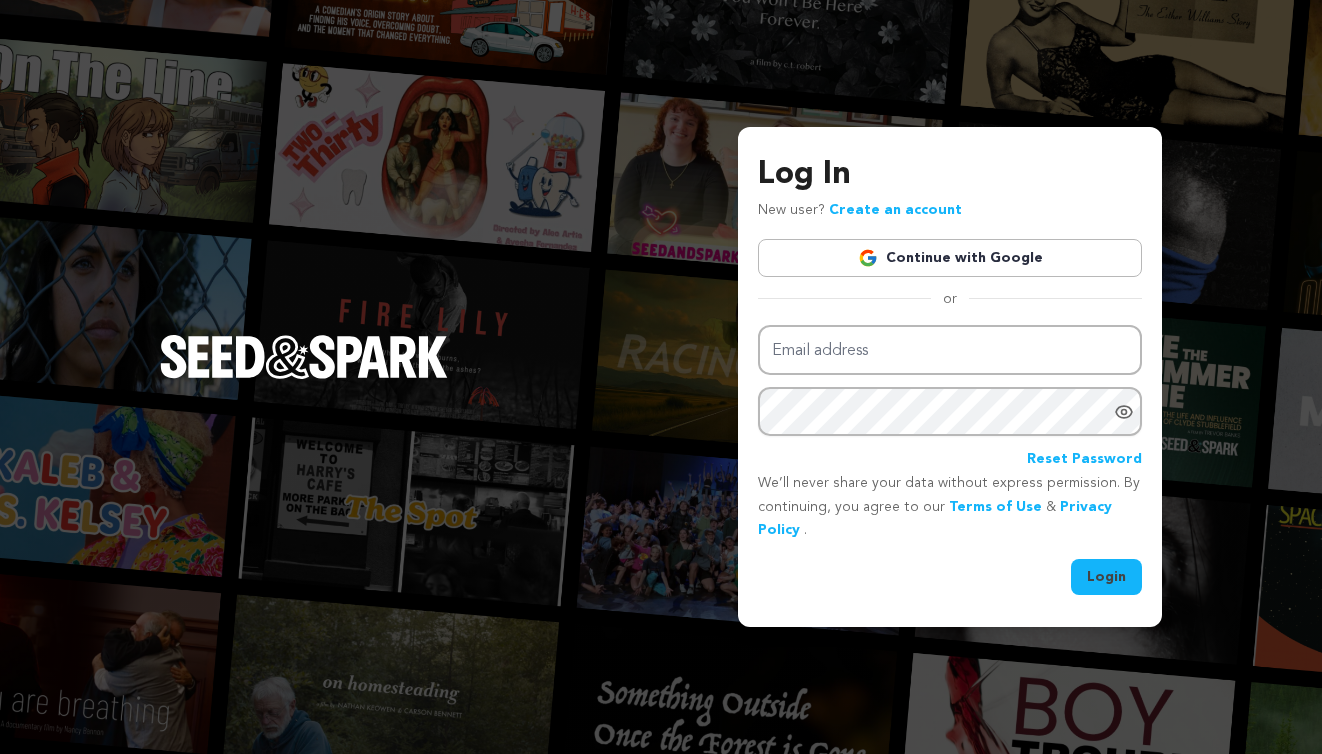 scroll, scrollTop: 0, scrollLeft: 0, axis: both 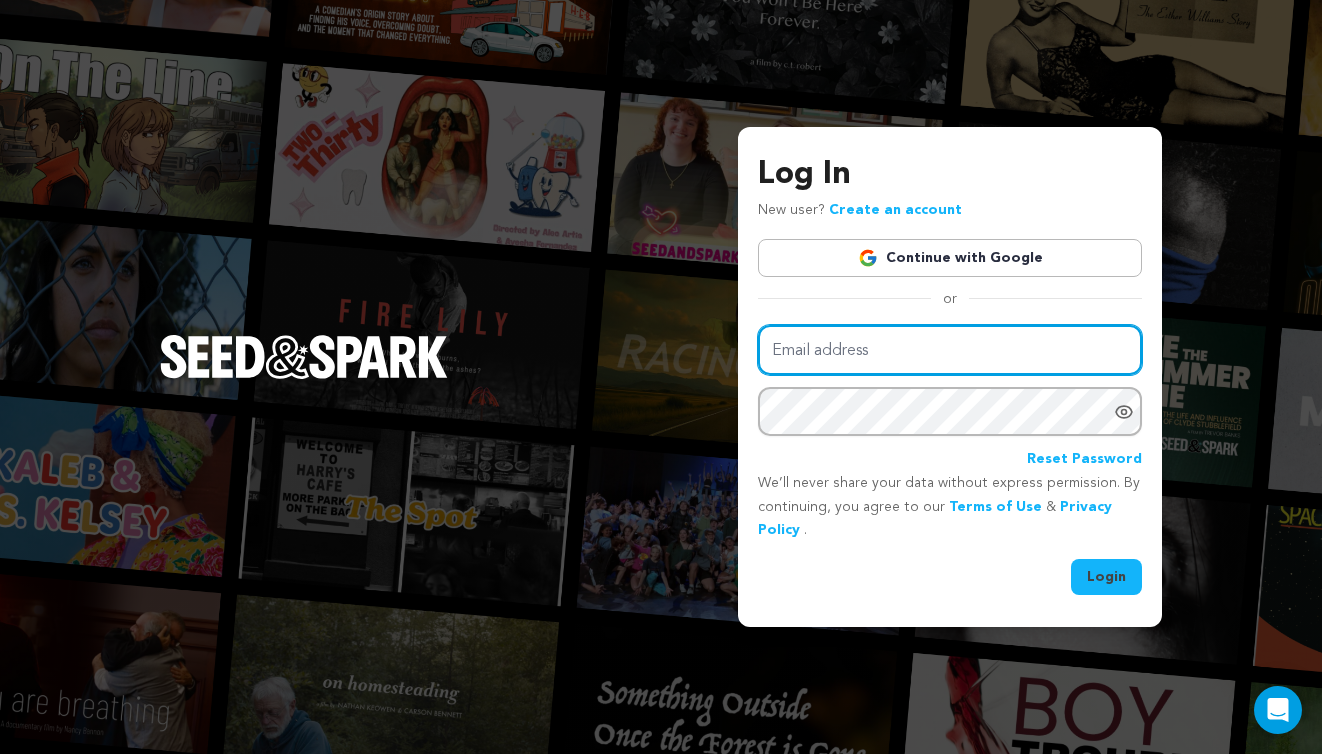 click on "Email address" at bounding box center [950, 350] 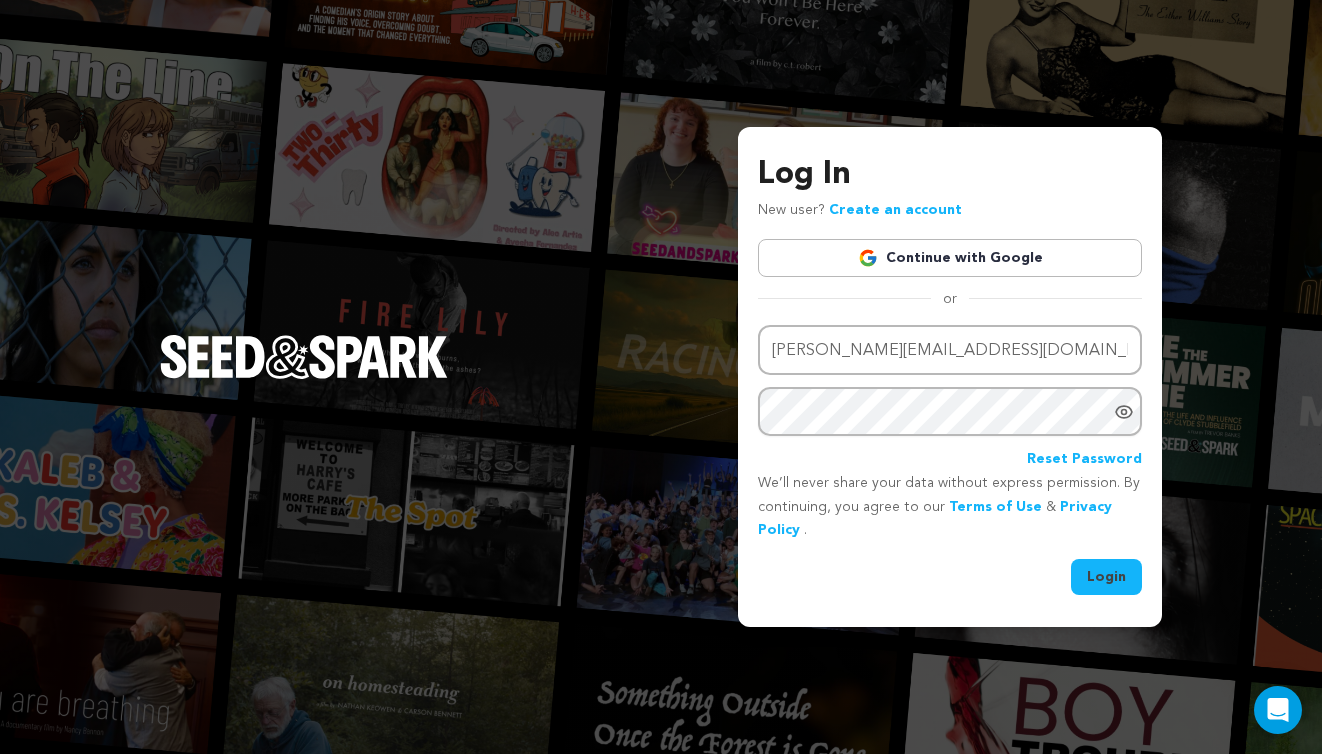 click on "Login" at bounding box center [1106, 577] 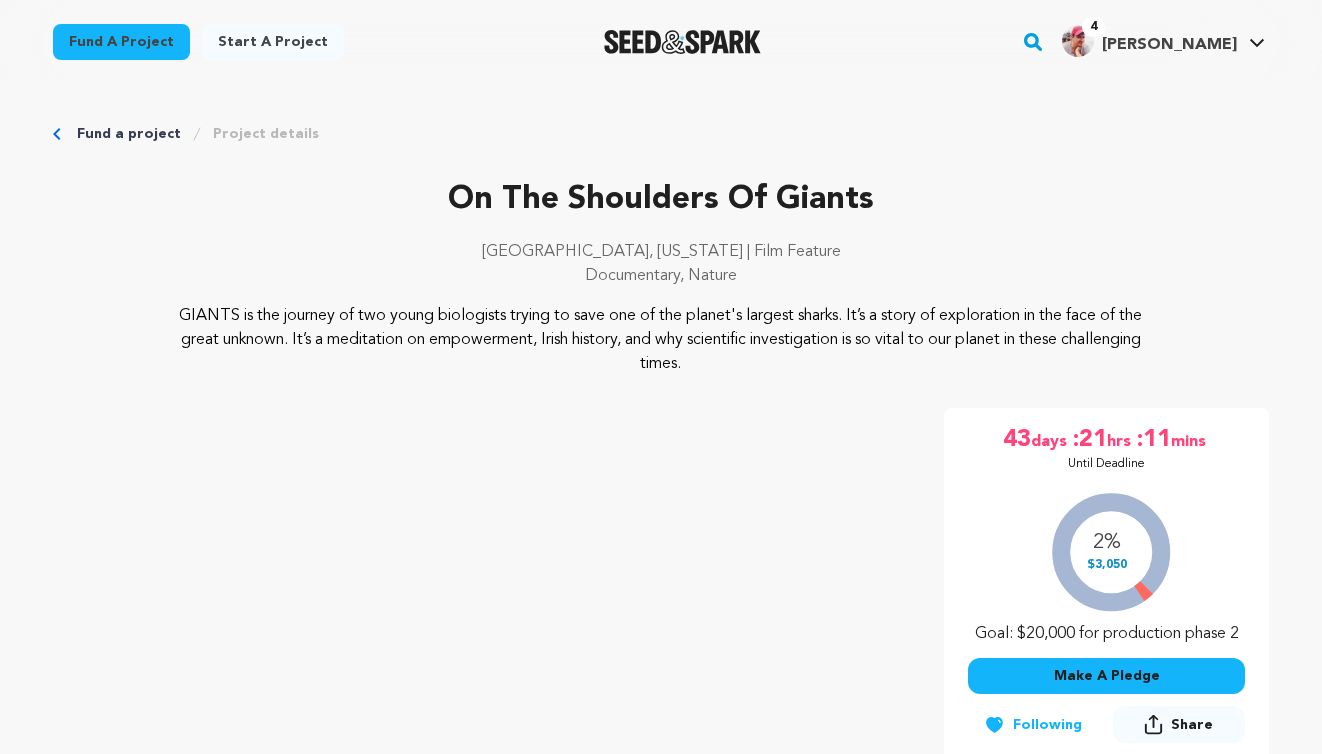 scroll, scrollTop: 0, scrollLeft: 0, axis: both 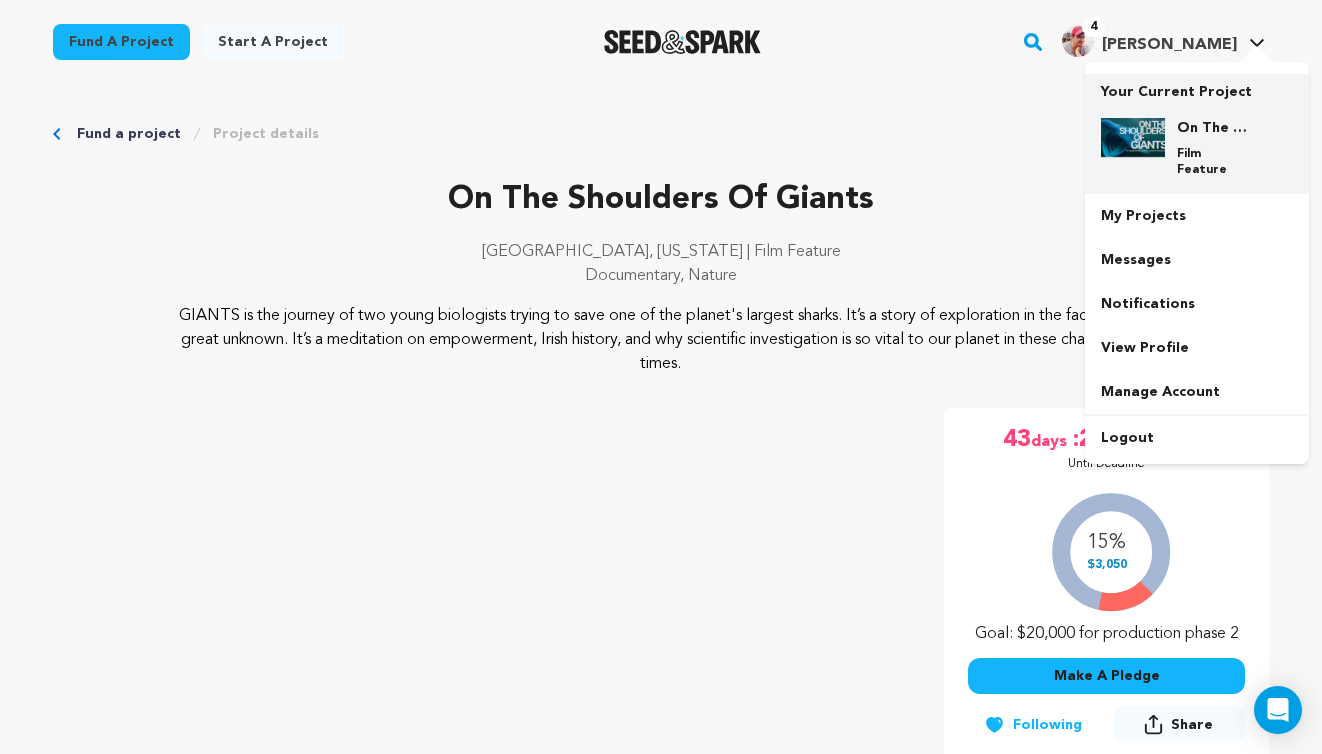 click on "On The Shoulders Of Giants" at bounding box center [1213, 128] 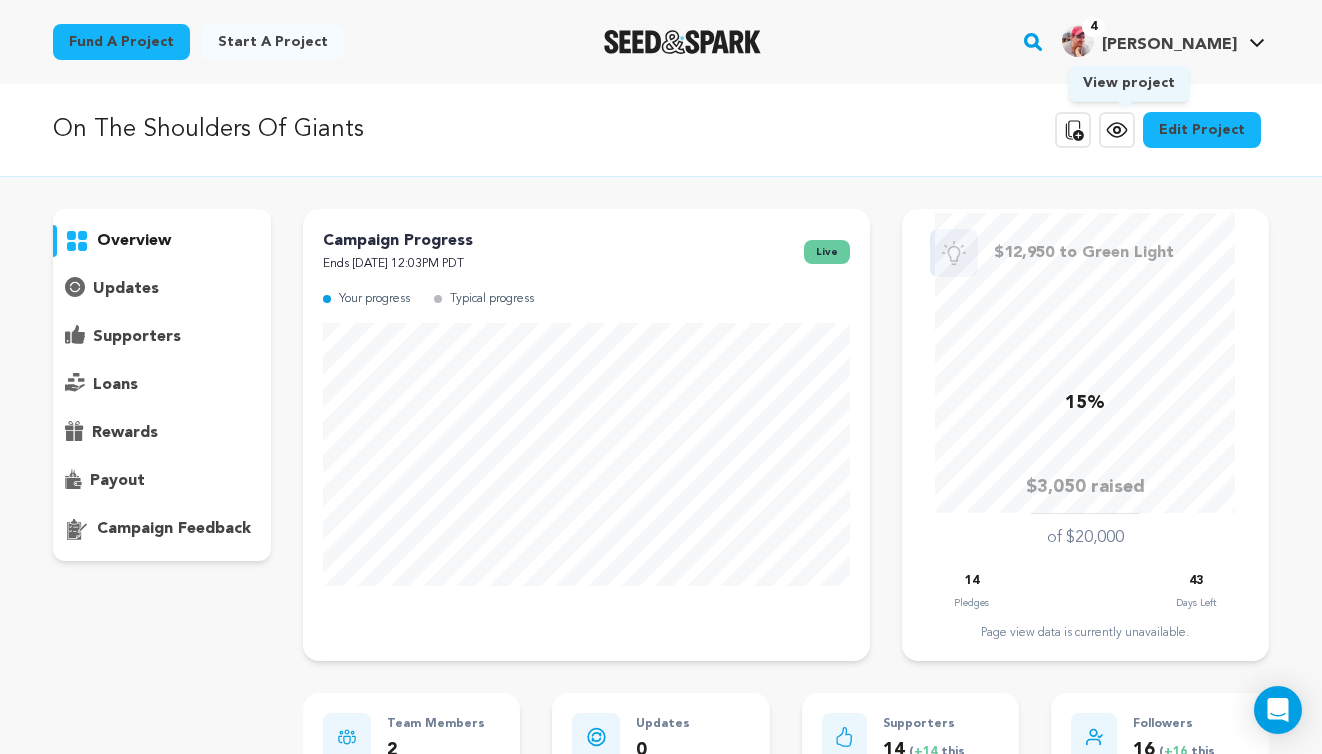 scroll, scrollTop: 0, scrollLeft: 0, axis: both 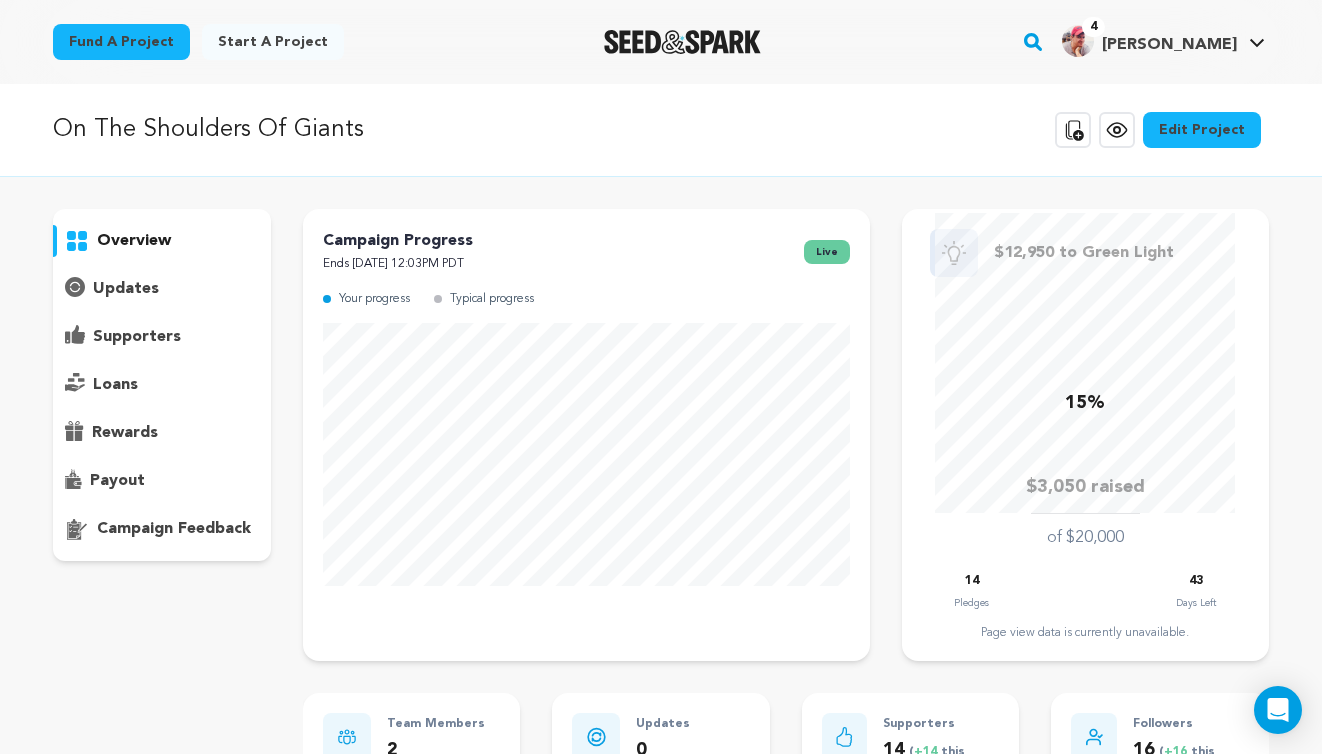 click on "supporters" at bounding box center [137, 337] 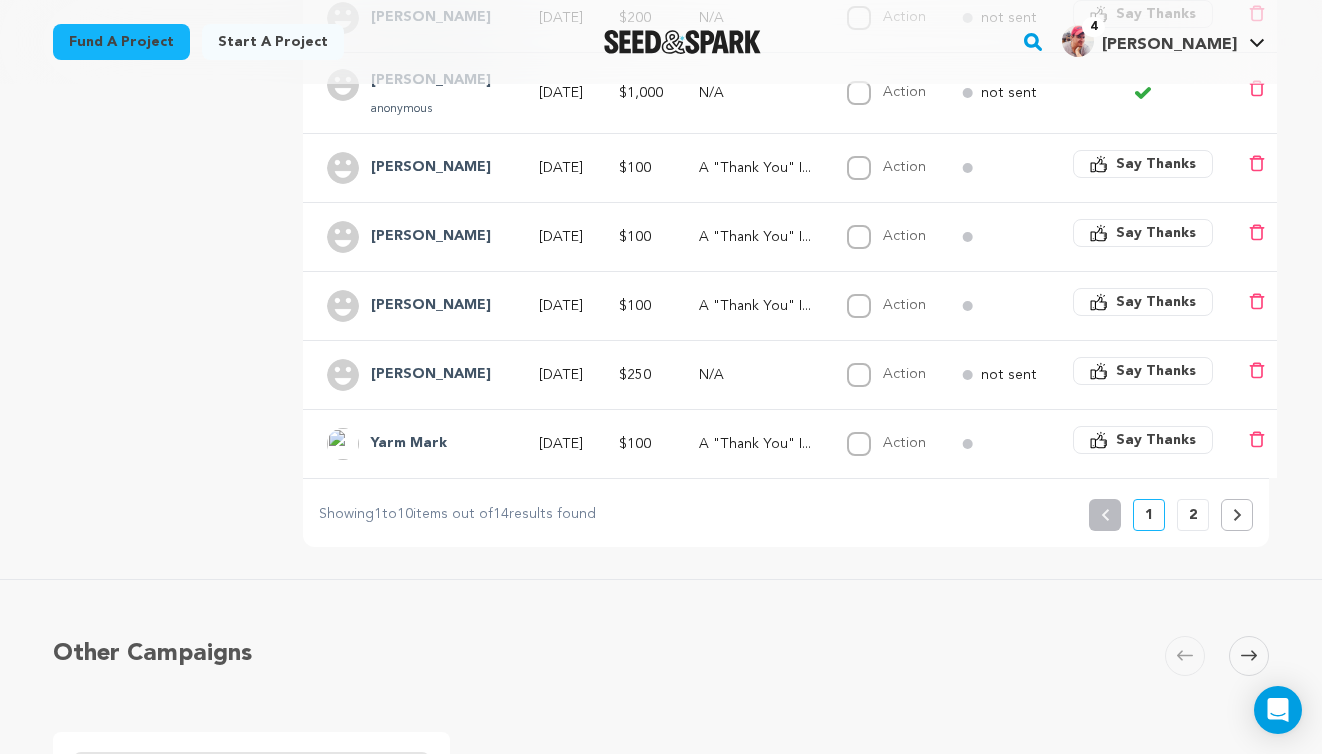 scroll, scrollTop: 762, scrollLeft: 0, axis: vertical 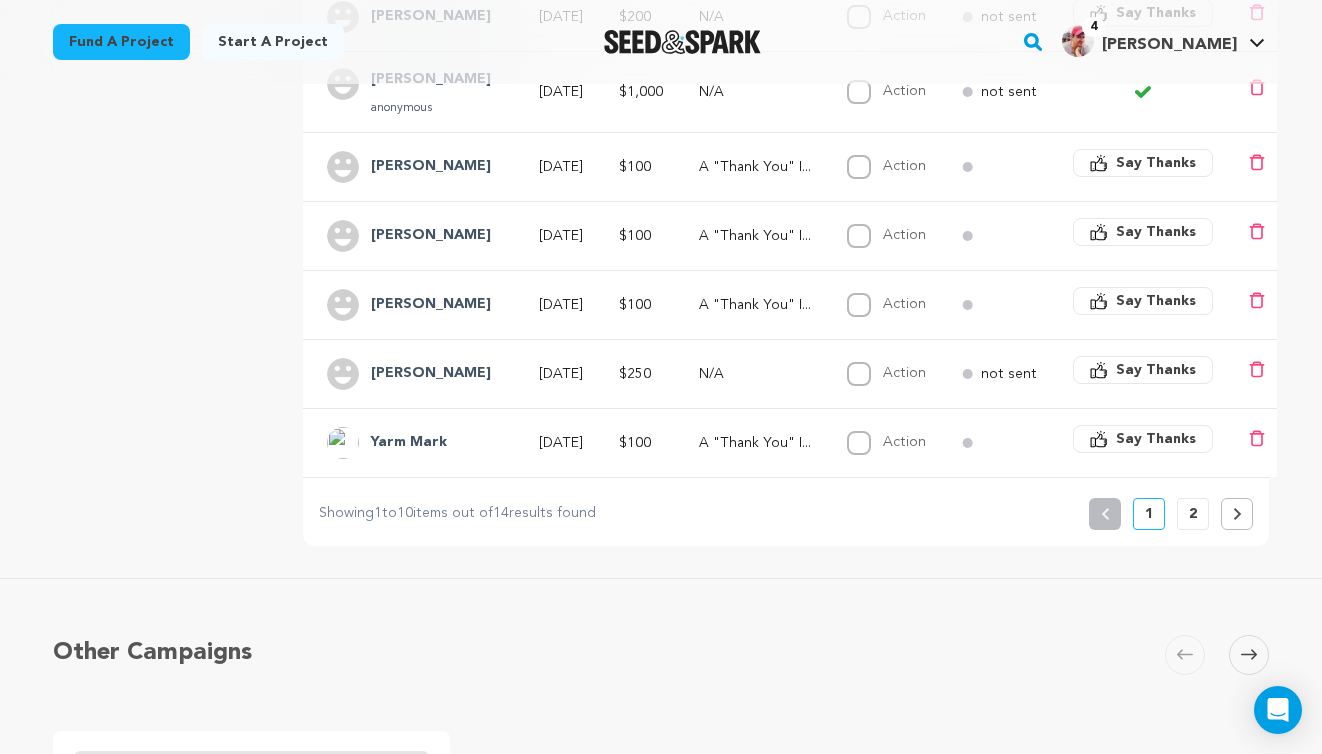 click on "2" at bounding box center (1193, 514) 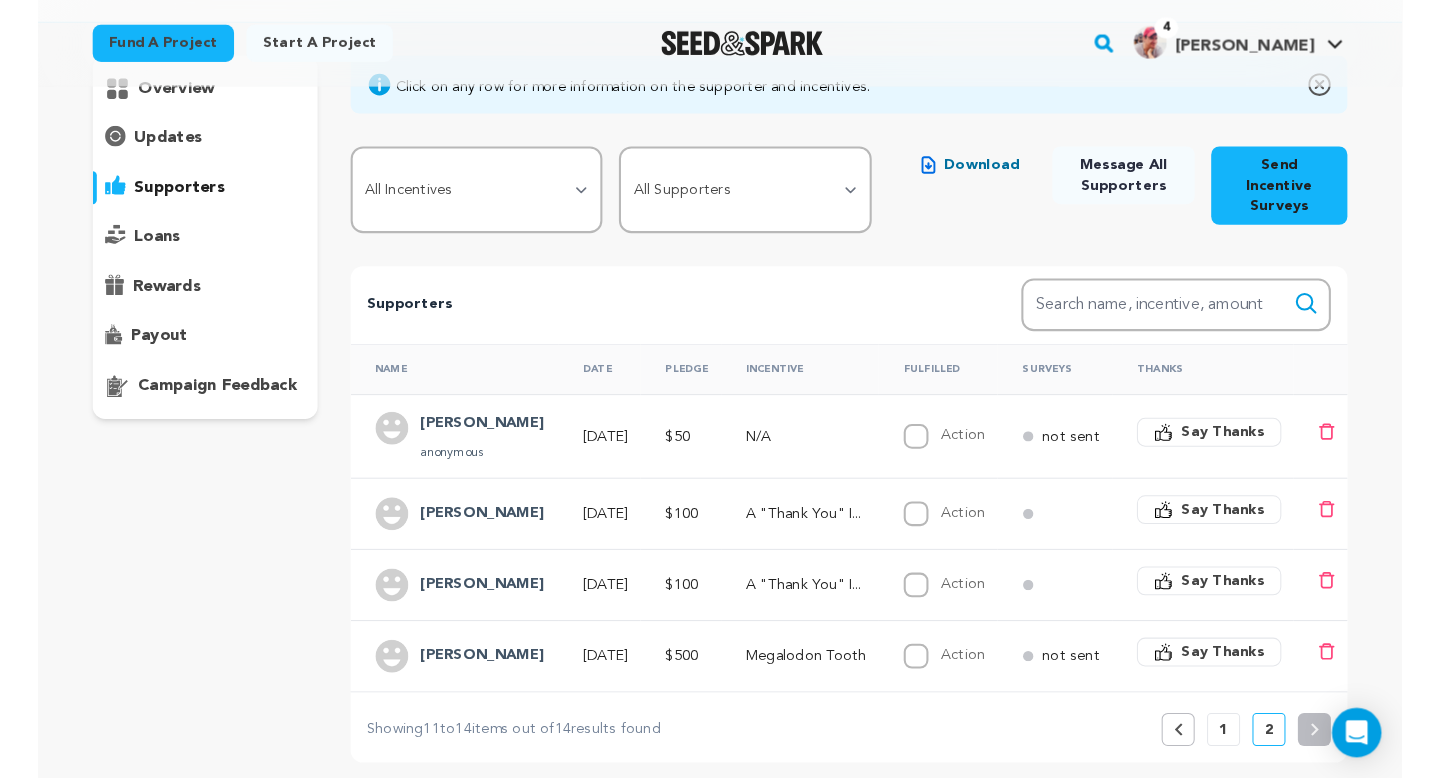 scroll, scrollTop: 231, scrollLeft: 0, axis: vertical 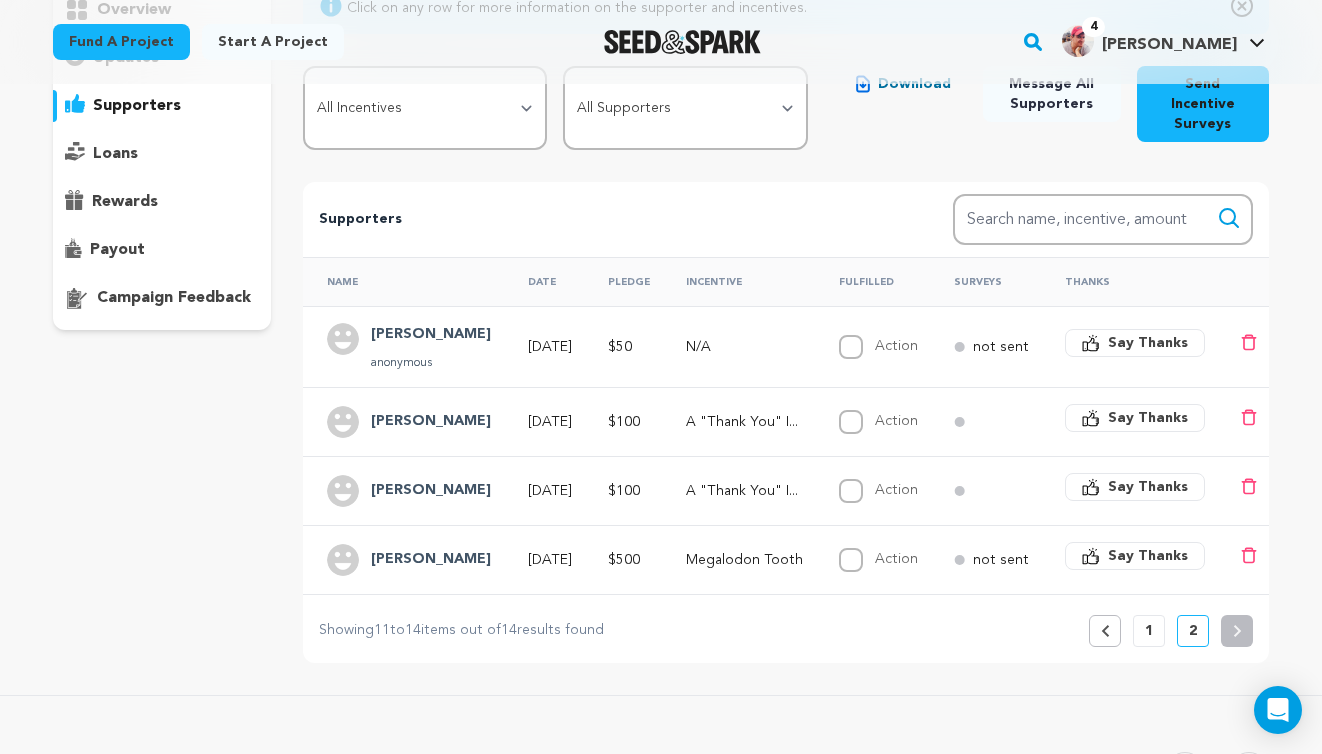 click on "Say Thanks" at bounding box center [1148, 487] 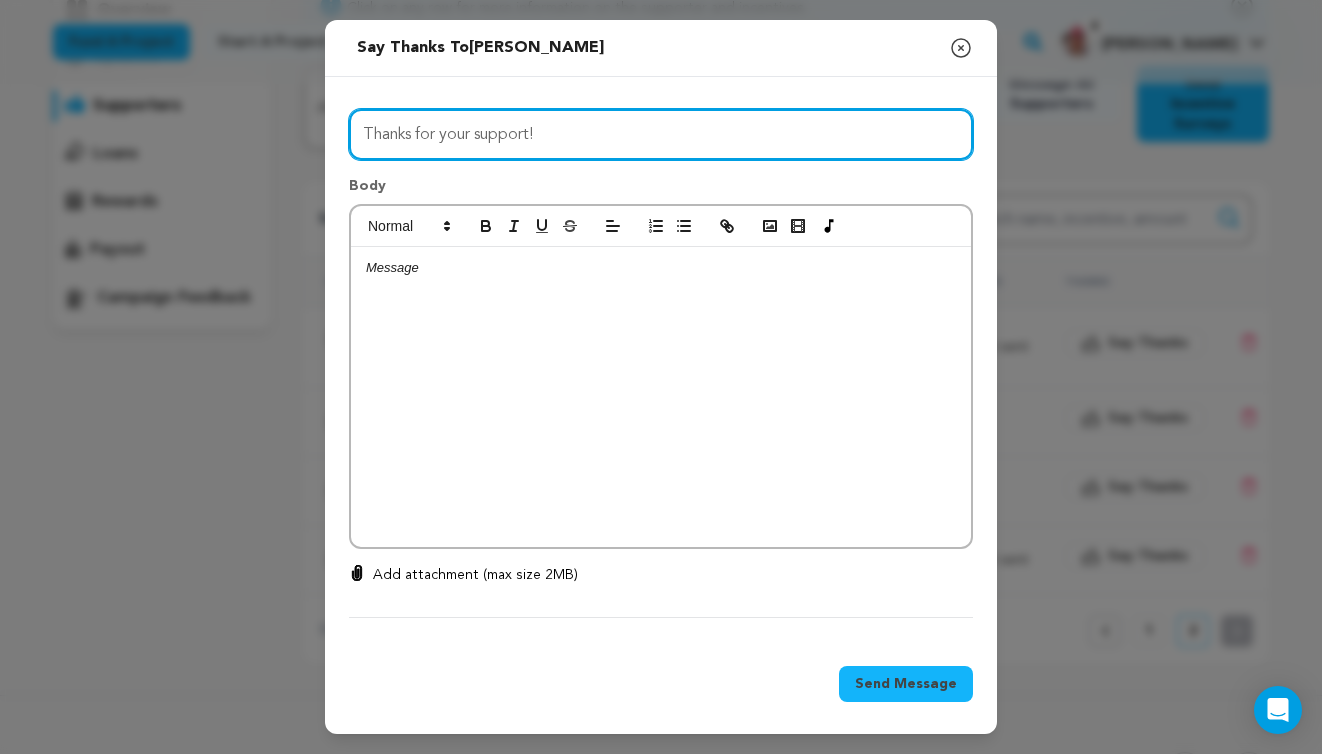 drag, startPoint x: 570, startPoint y: 135, endPoint x: 415, endPoint y: 140, distance: 155.08063 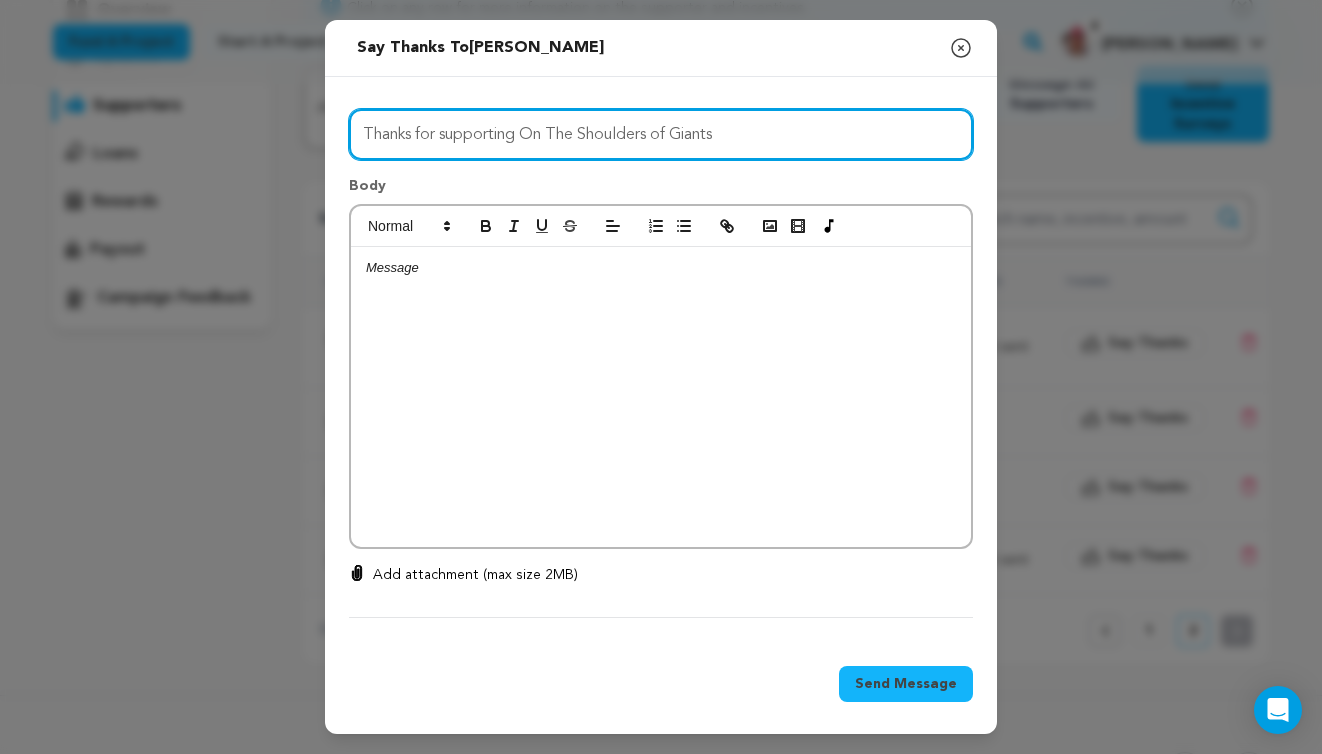 type on "Thanks for supporting On The Shoulders of Giants" 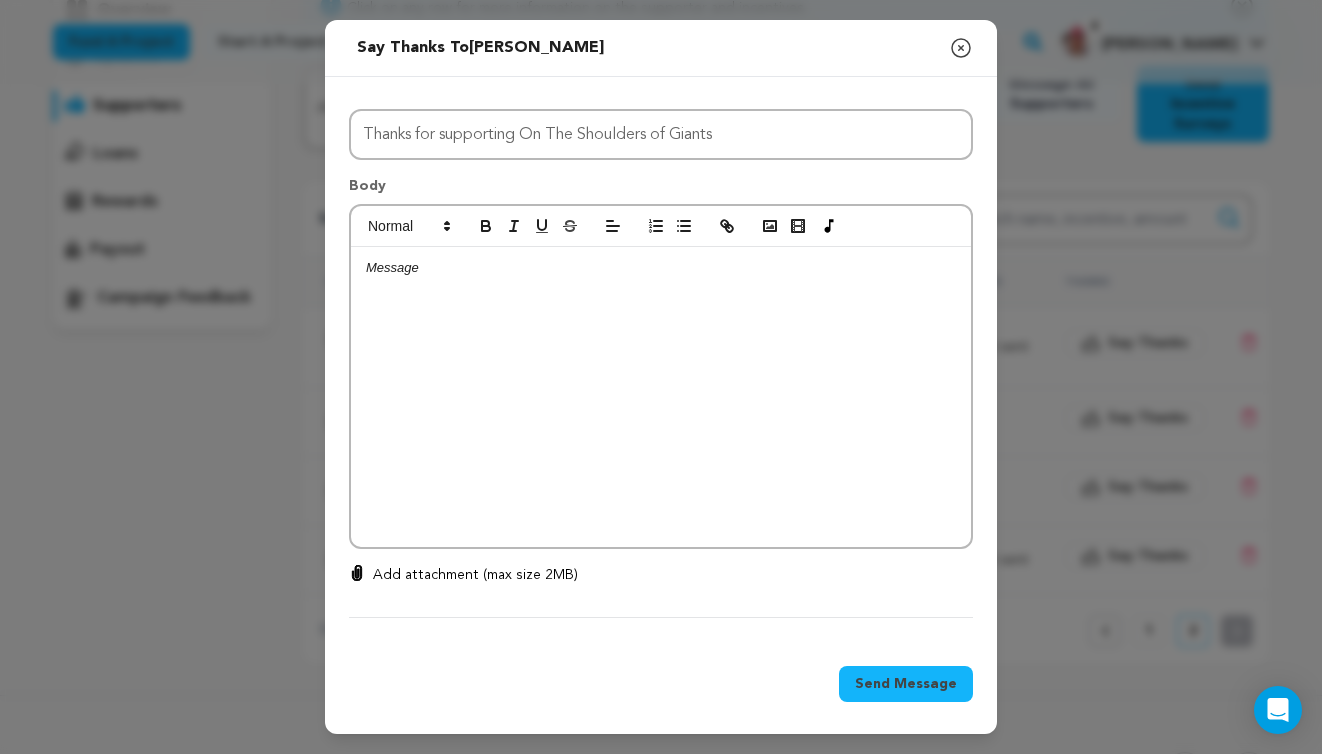 click at bounding box center [661, 268] 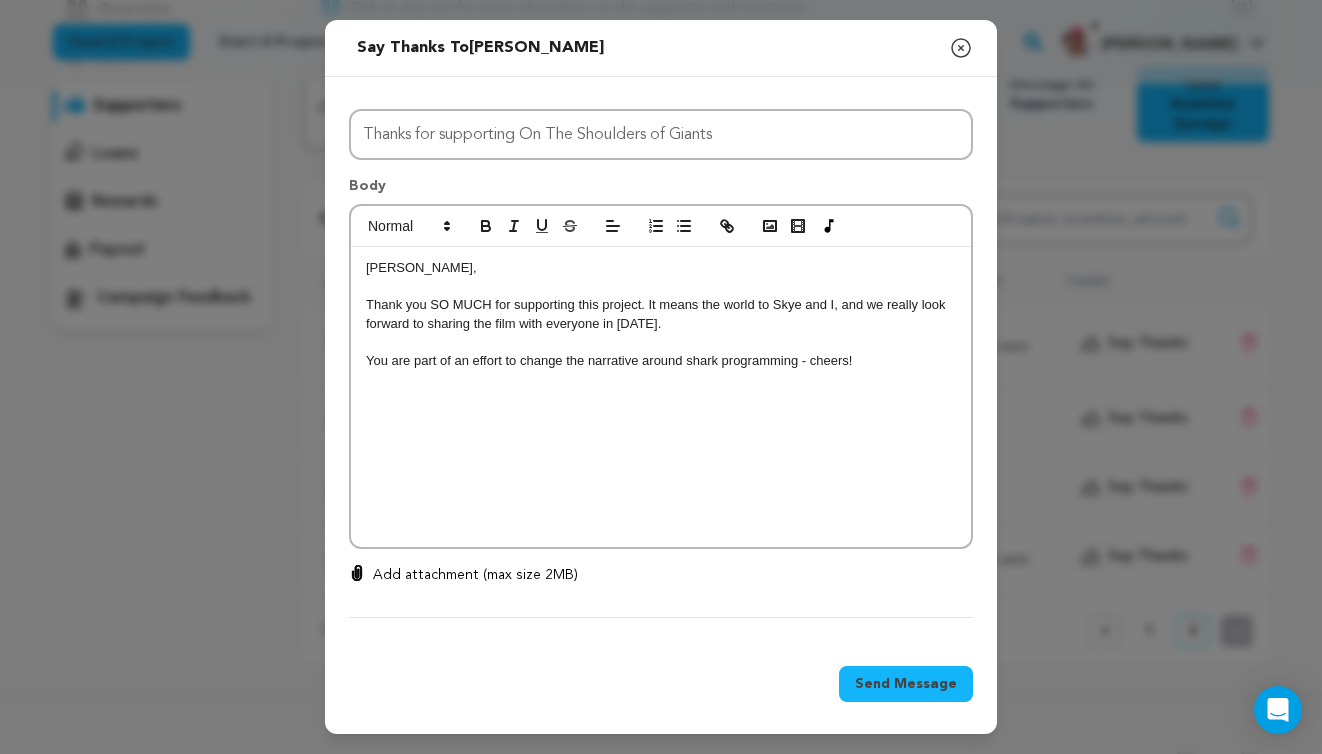 click on "Add attachment (max size 2MB)" at bounding box center (475, 575) 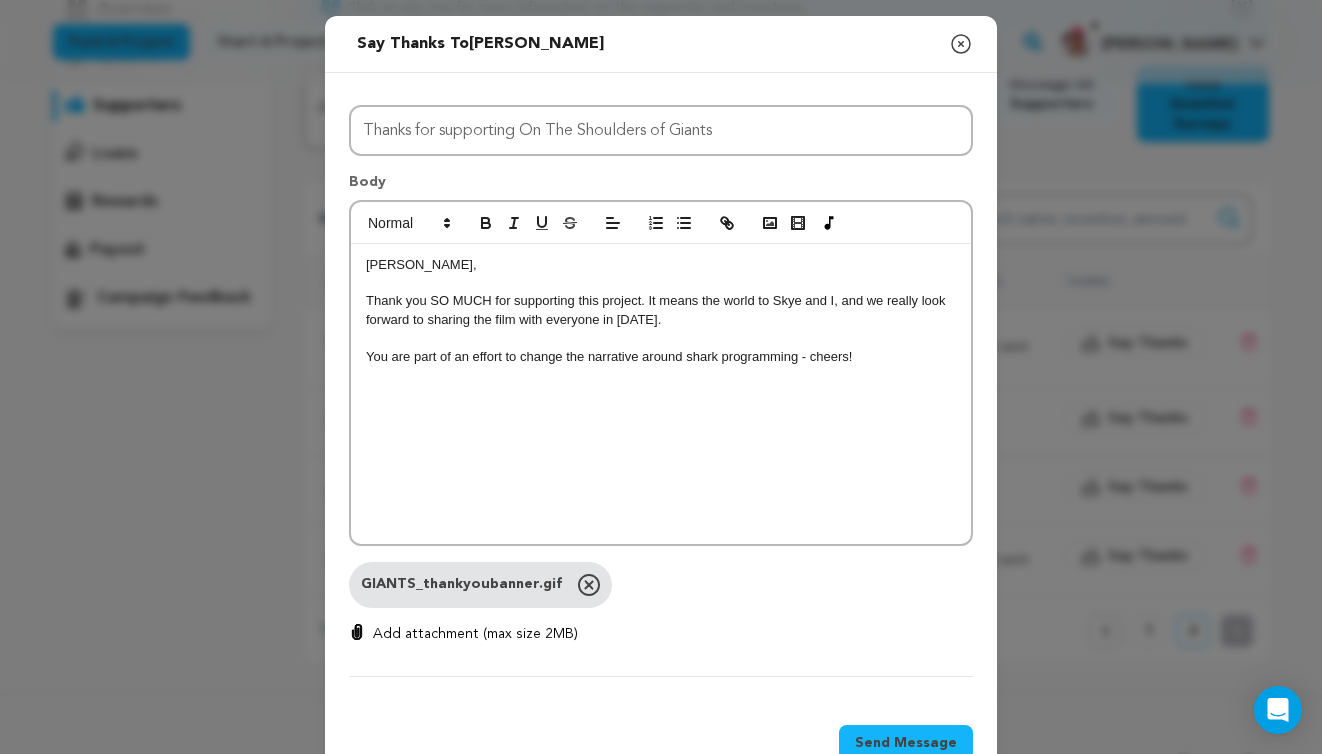 click on "Send Message" at bounding box center (906, 743) 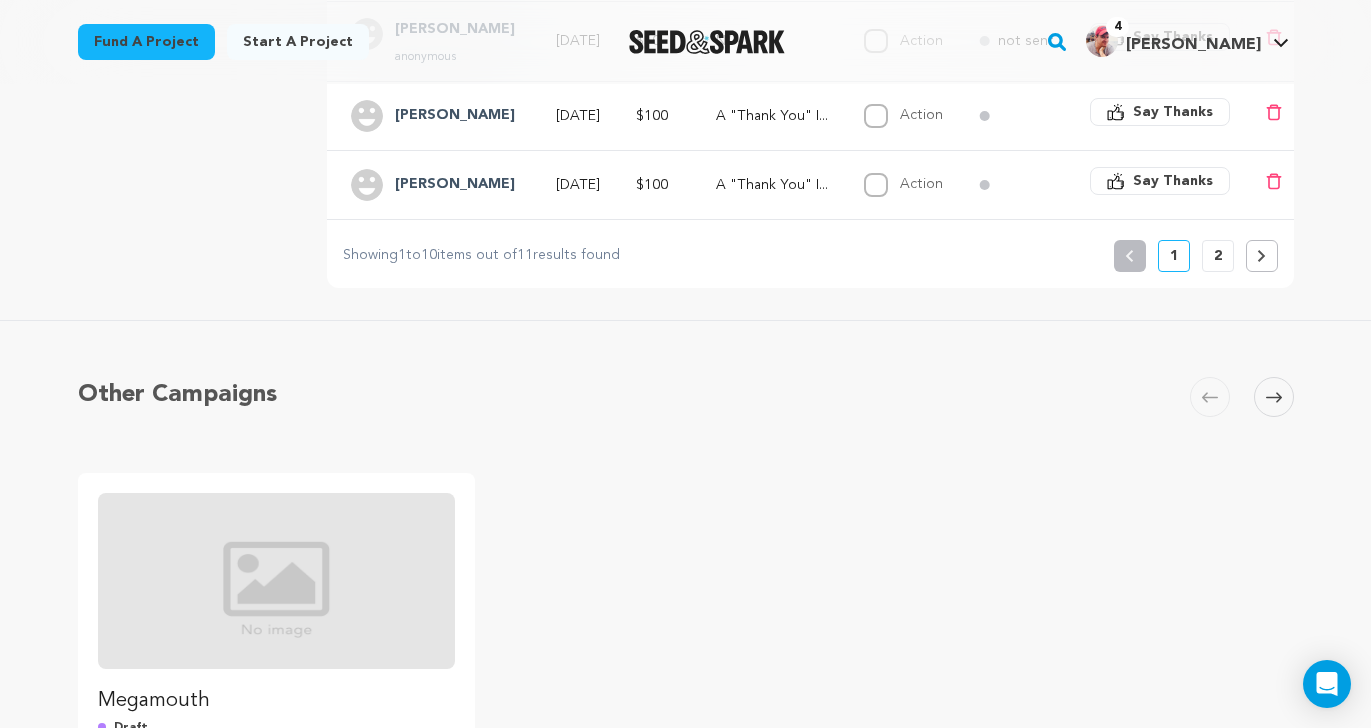 scroll, scrollTop: 1057, scrollLeft: 0, axis: vertical 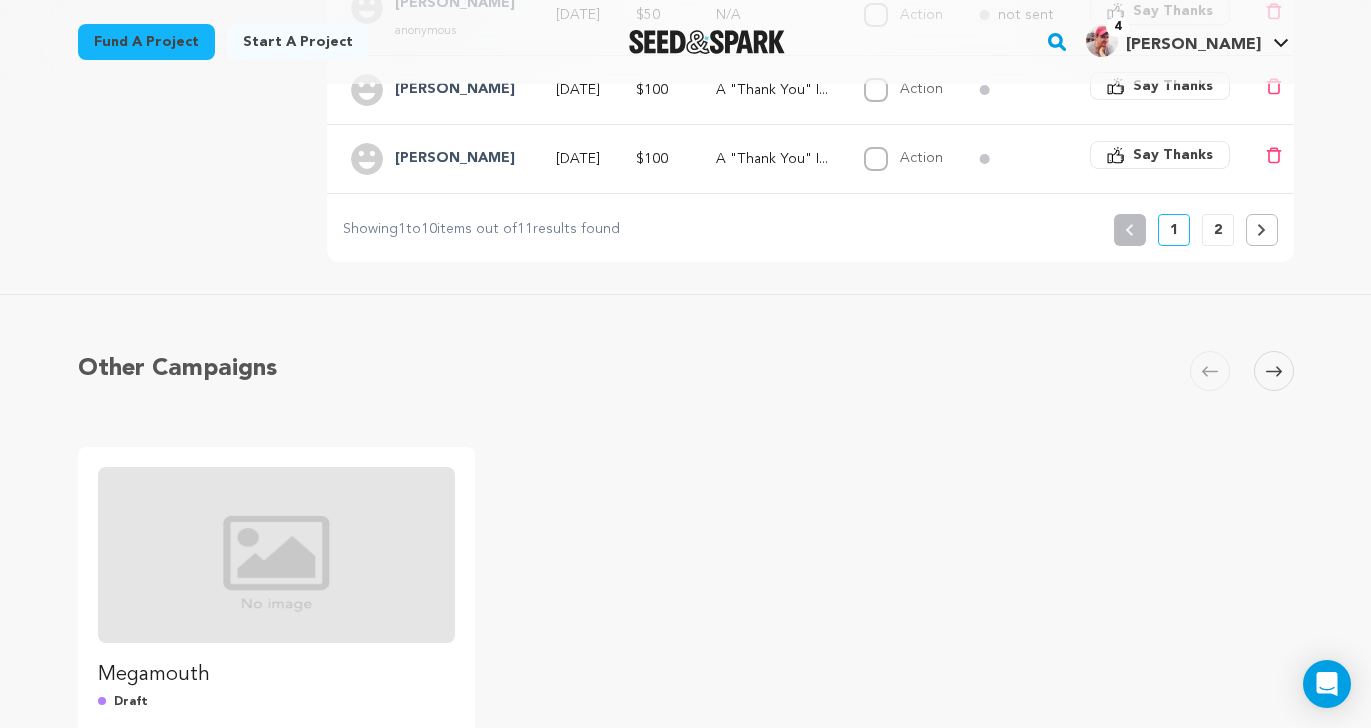 click on "2" at bounding box center (1218, 230) 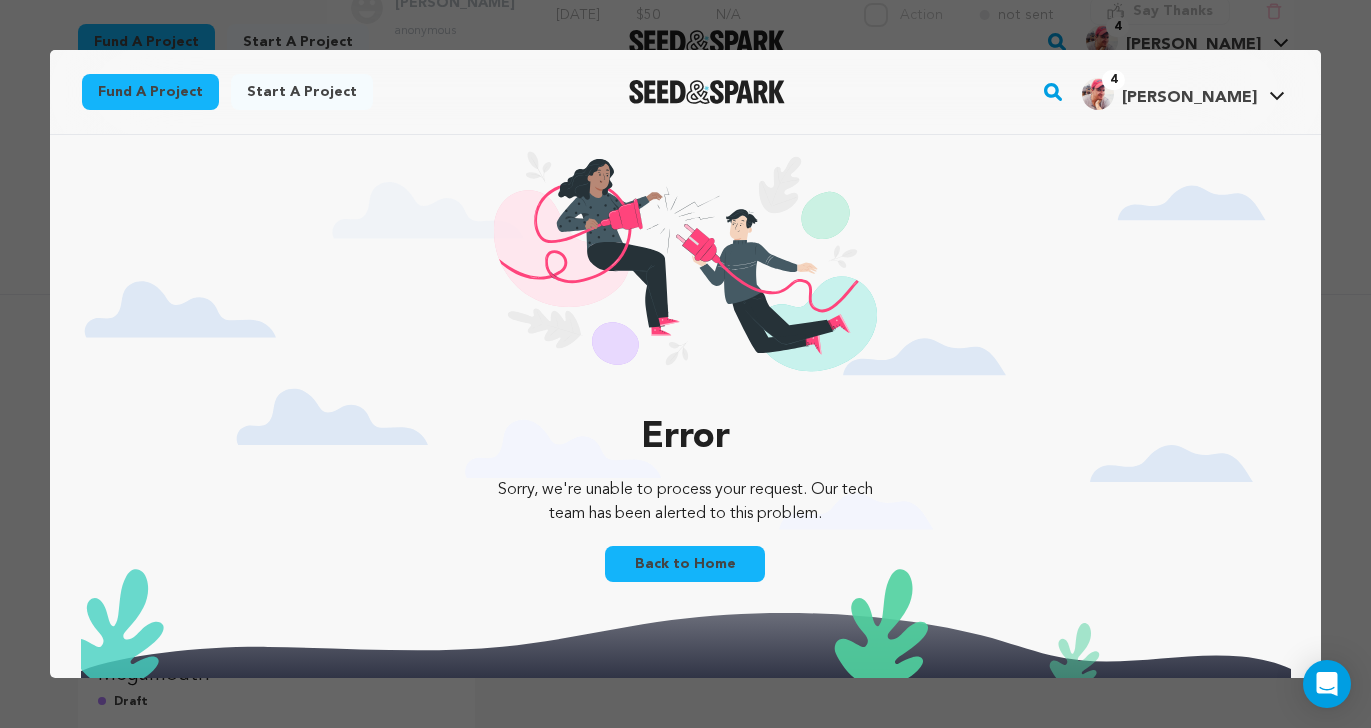 scroll, scrollTop: 0, scrollLeft: 0, axis: both 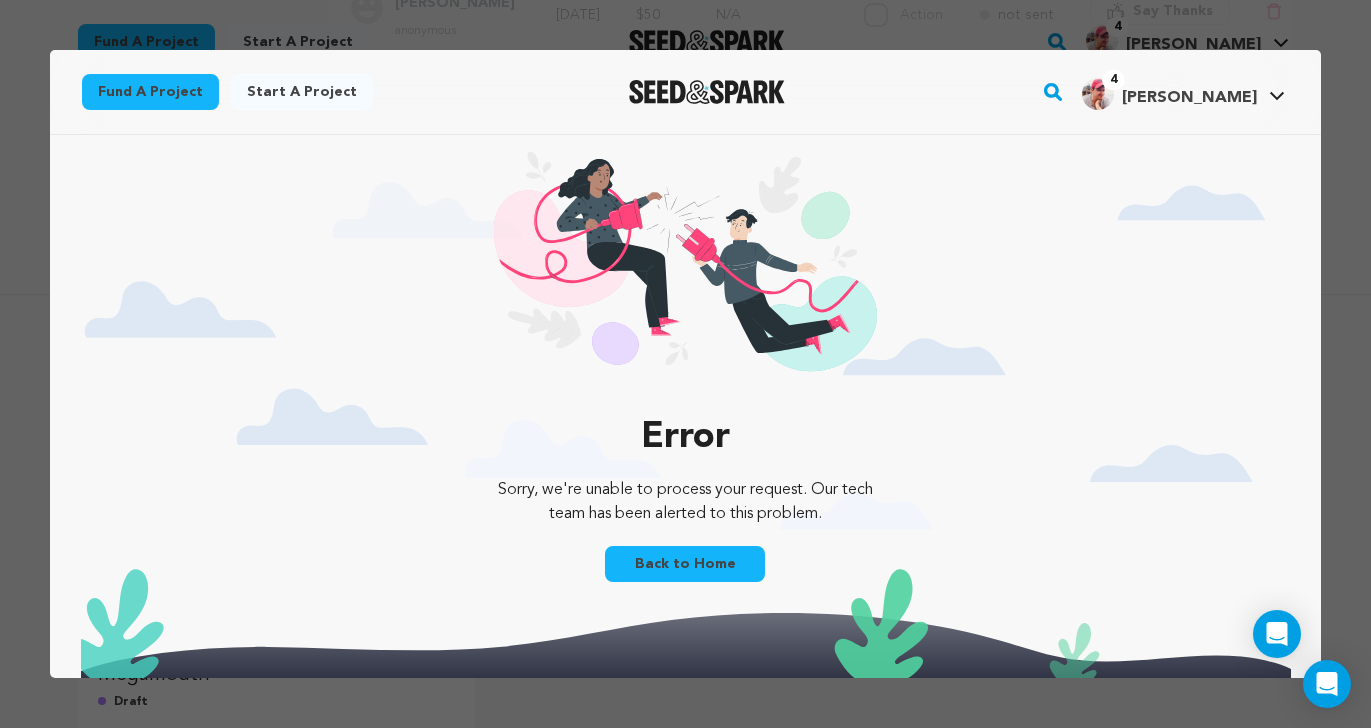 click on "Back to Home" at bounding box center (685, 564) 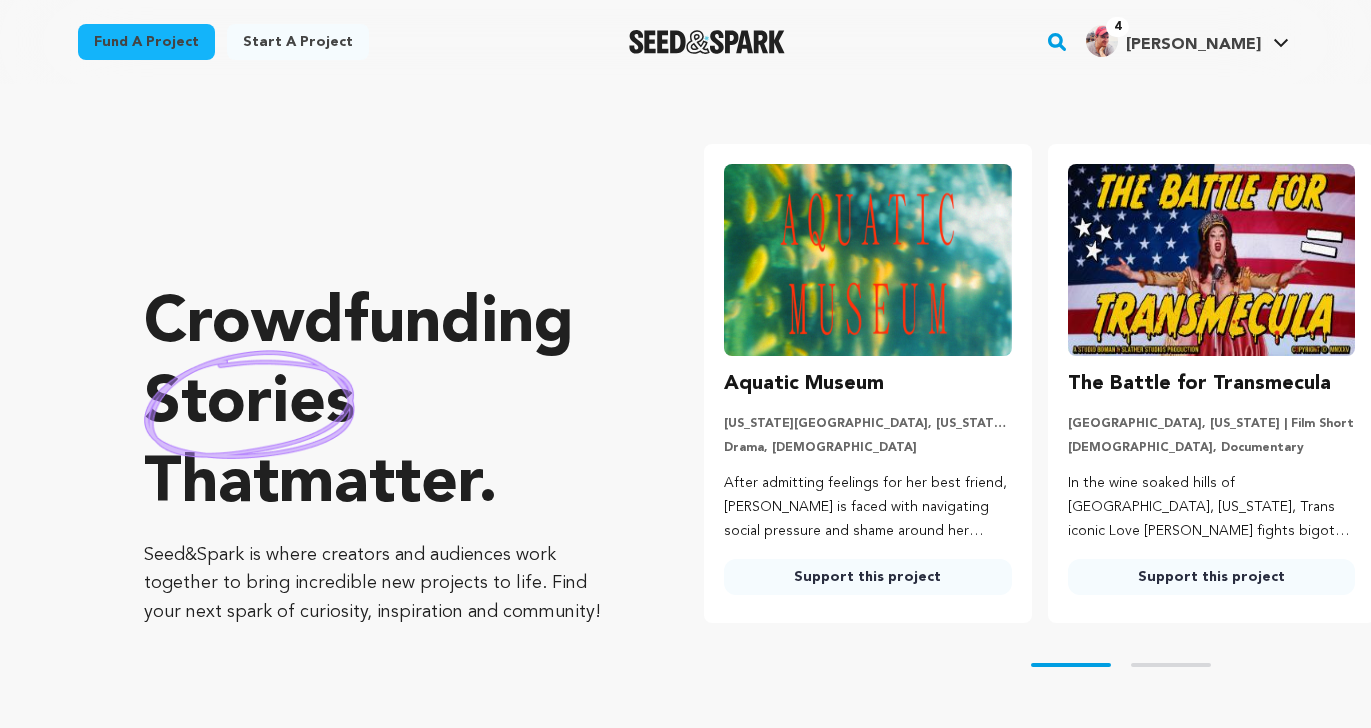 scroll, scrollTop: 0, scrollLeft: 0, axis: both 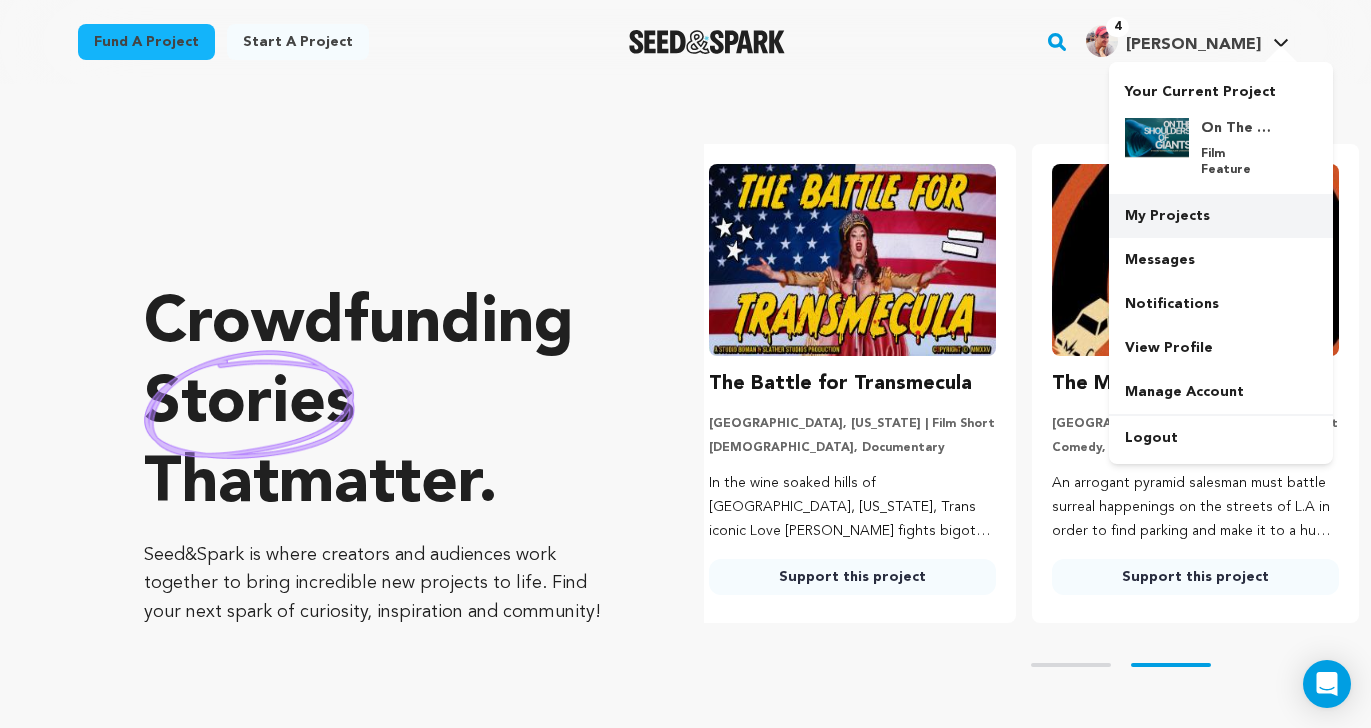 click on "My Projects" at bounding box center (1221, 216) 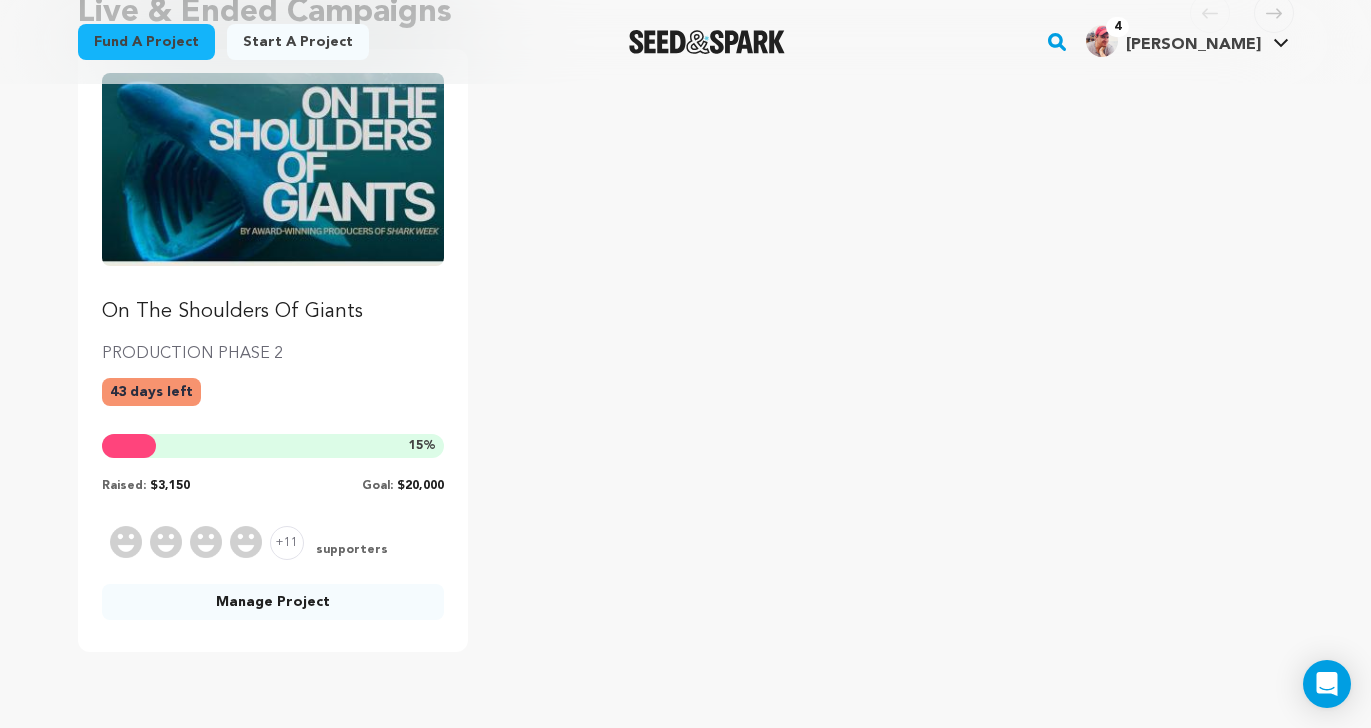 scroll, scrollTop: 907, scrollLeft: 0, axis: vertical 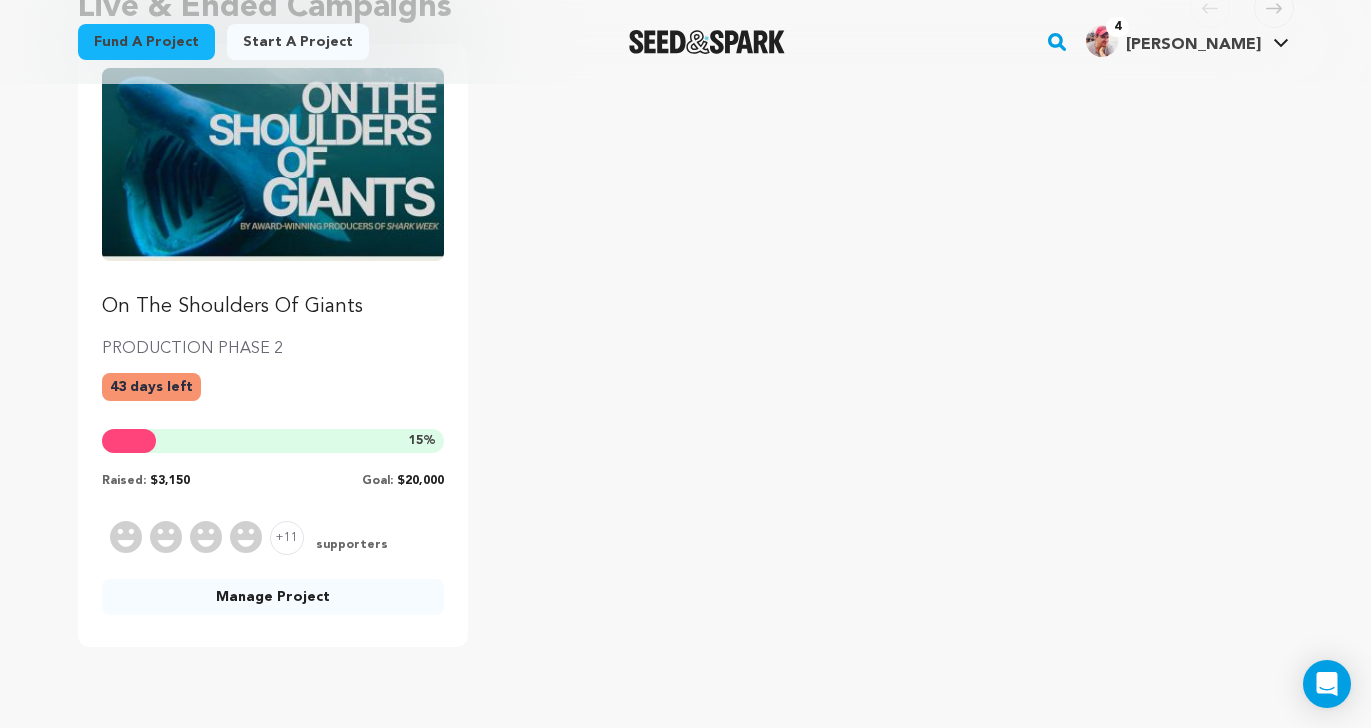 click on "Manage Project" at bounding box center (273, 597) 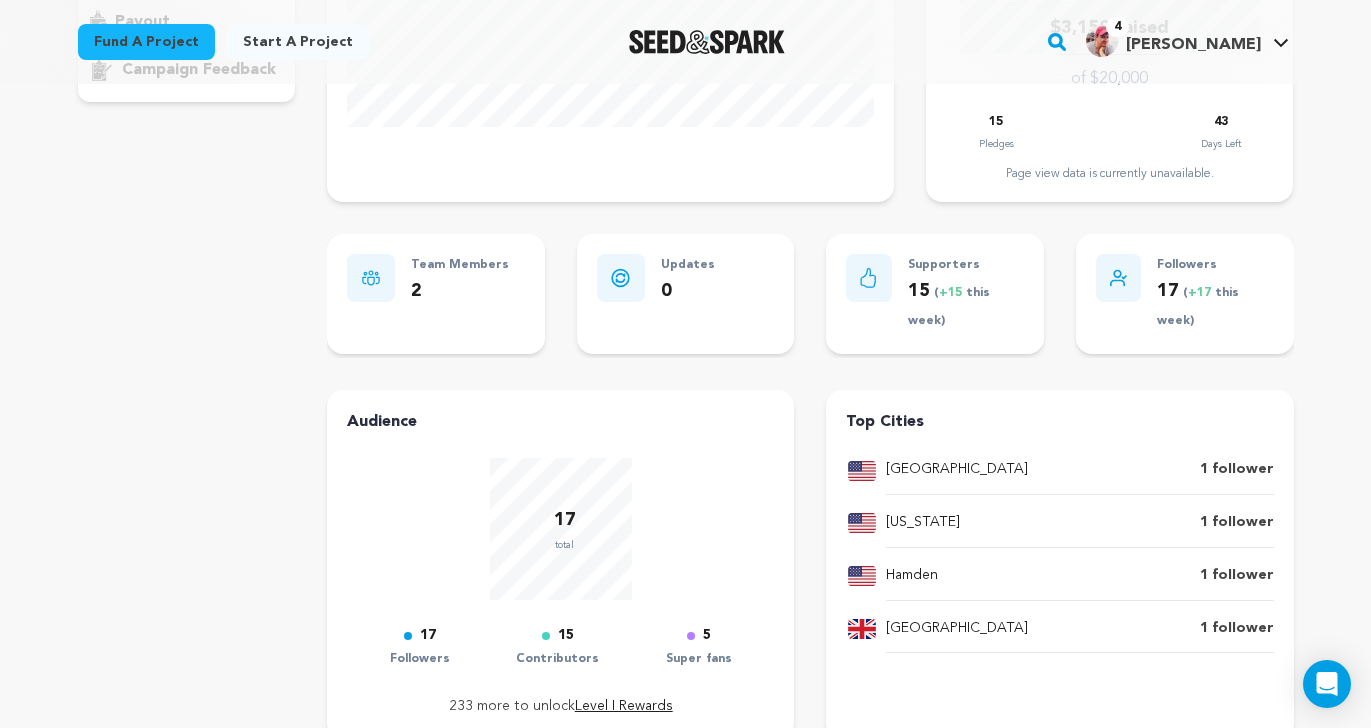 scroll, scrollTop: 0, scrollLeft: 0, axis: both 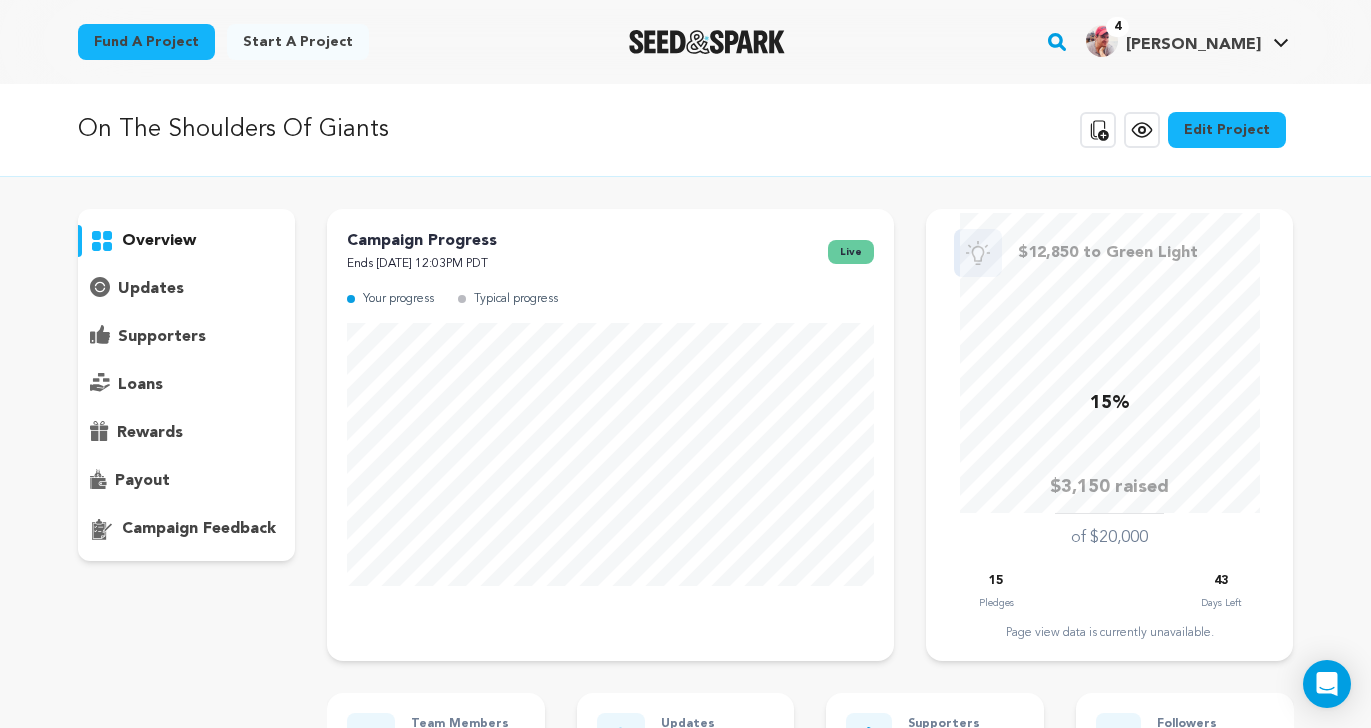 click on "supporters" at bounding box center [162, 337] 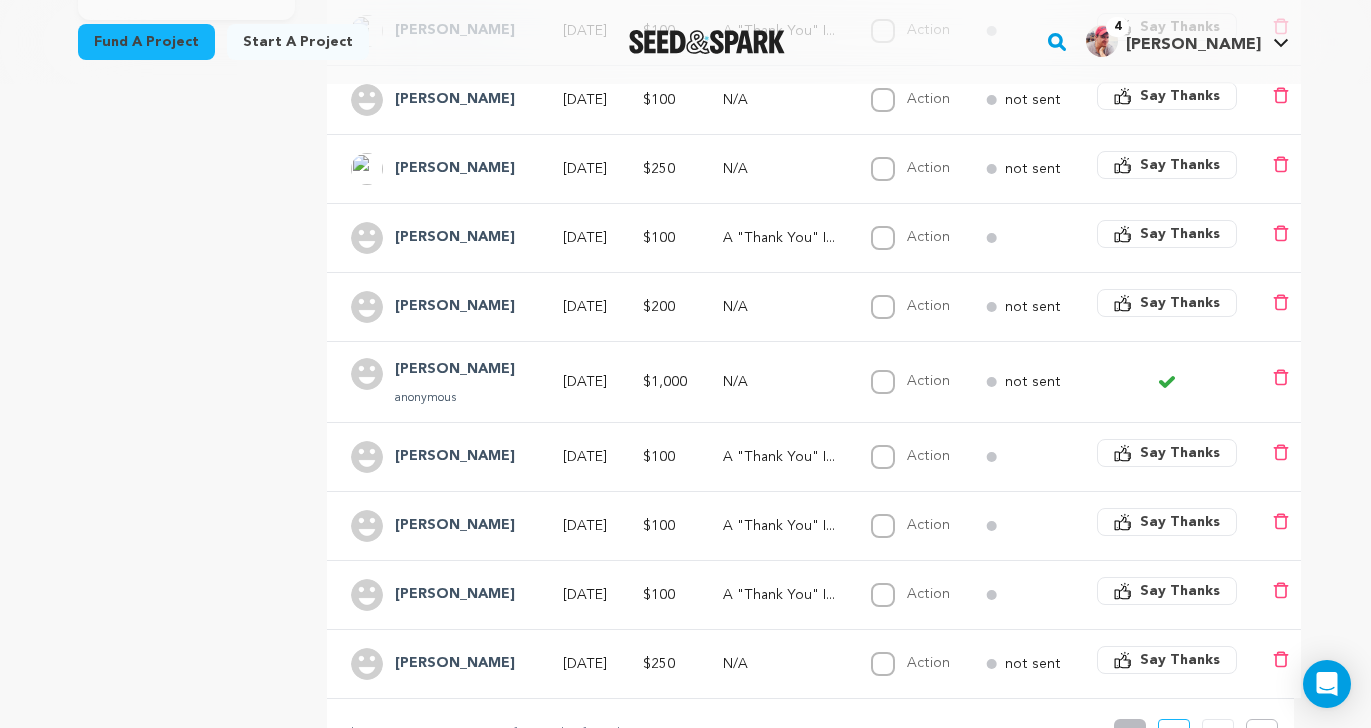 scroll, scrollTop: 550, scrollLeft: 0, axis: vertical 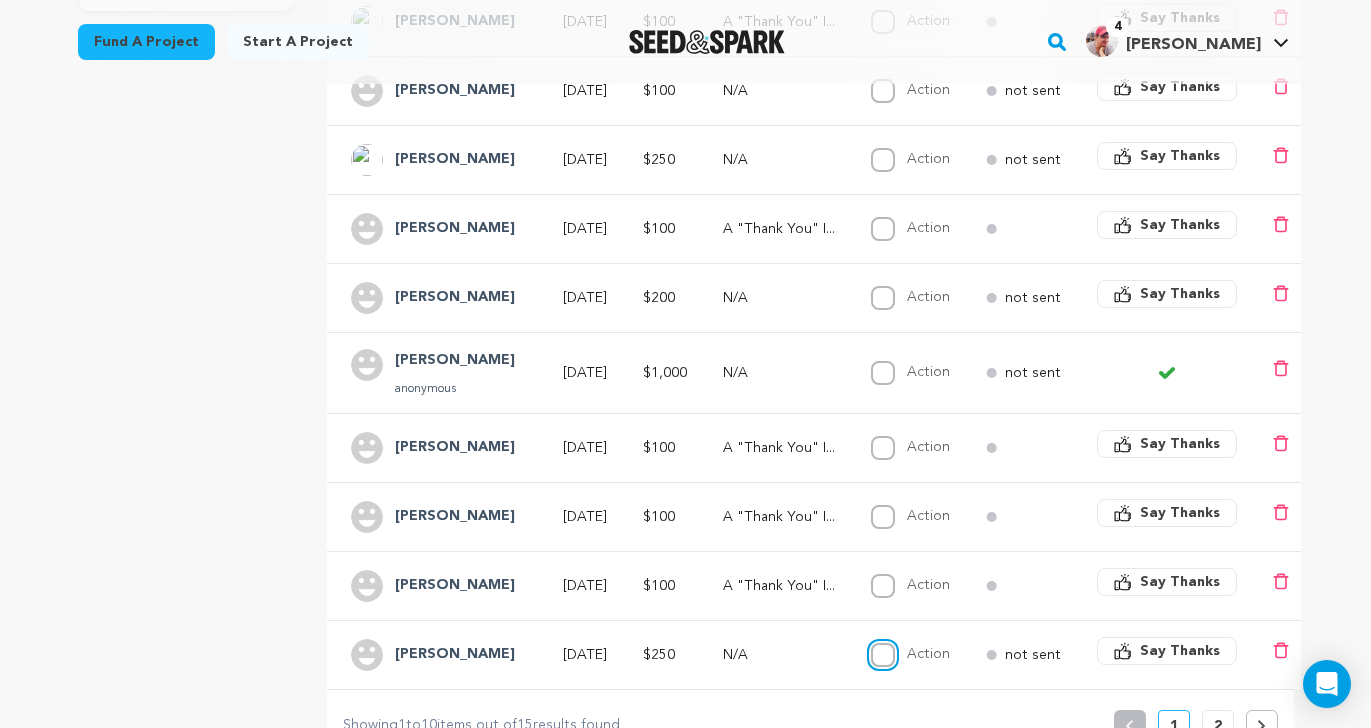 click on "Action" at bounding box center (883, 655) 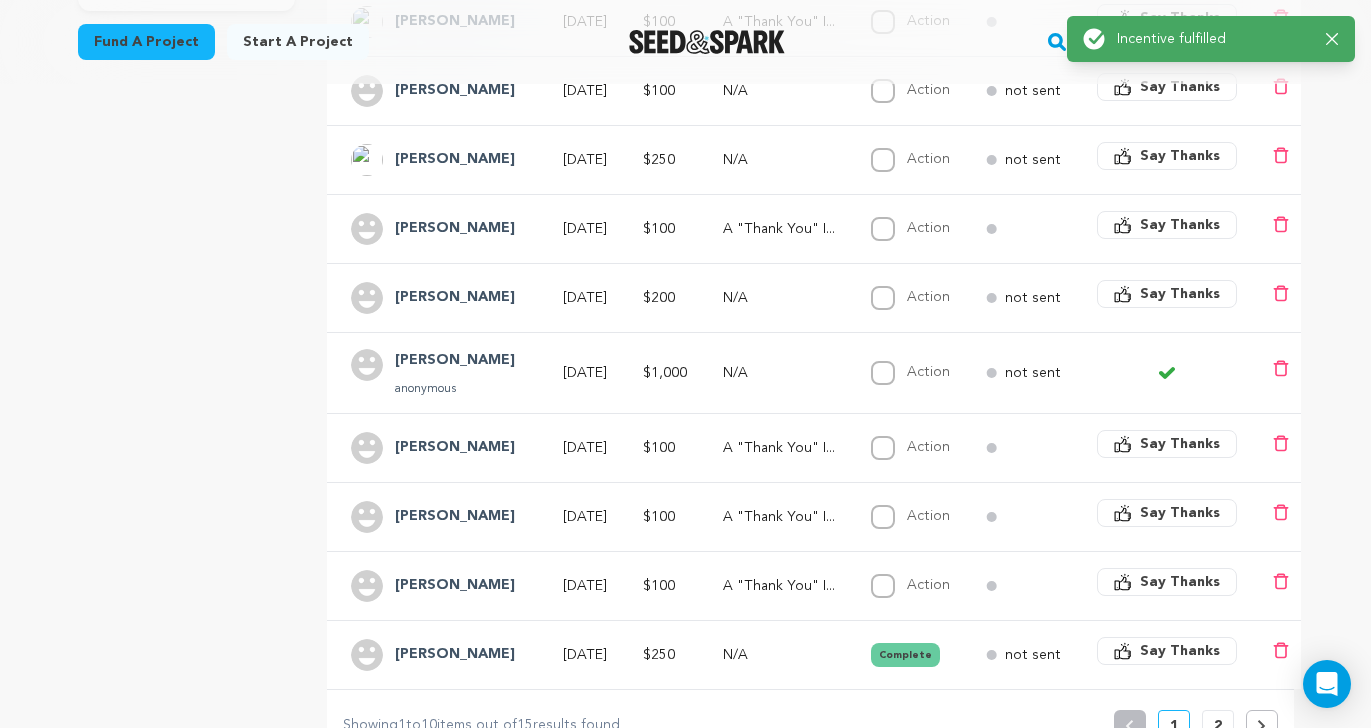 click on "Complete" at bounding box center [905, 655] 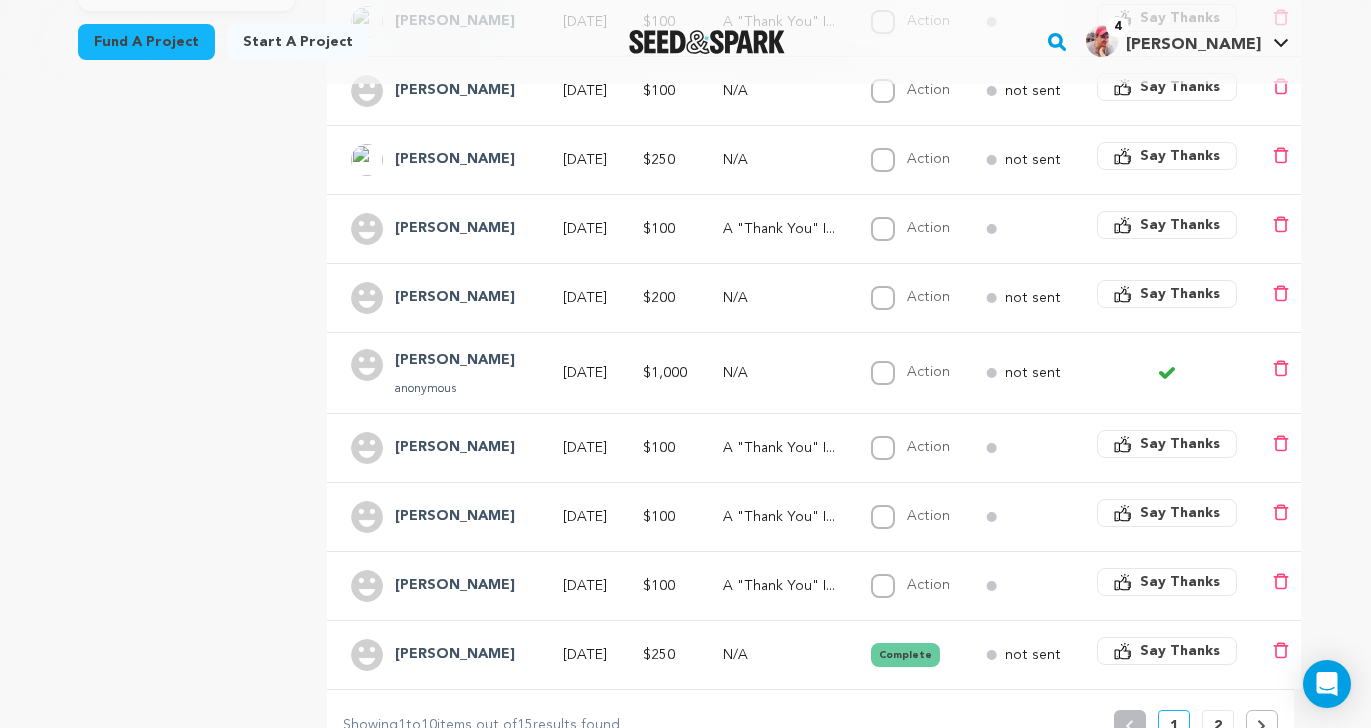 click on "Complete" at bounding box center (905, 655) 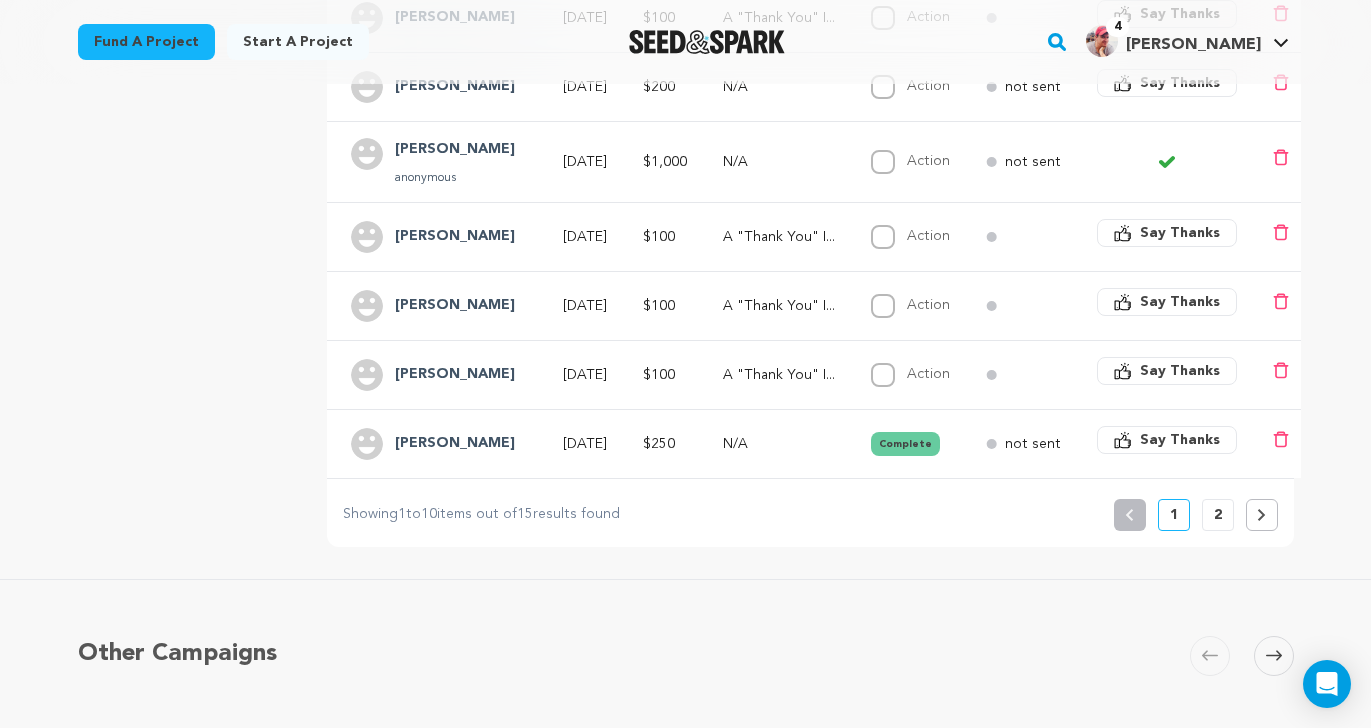 scroll, scrollTop: 972, scrollLeft: 0, axis: vertical 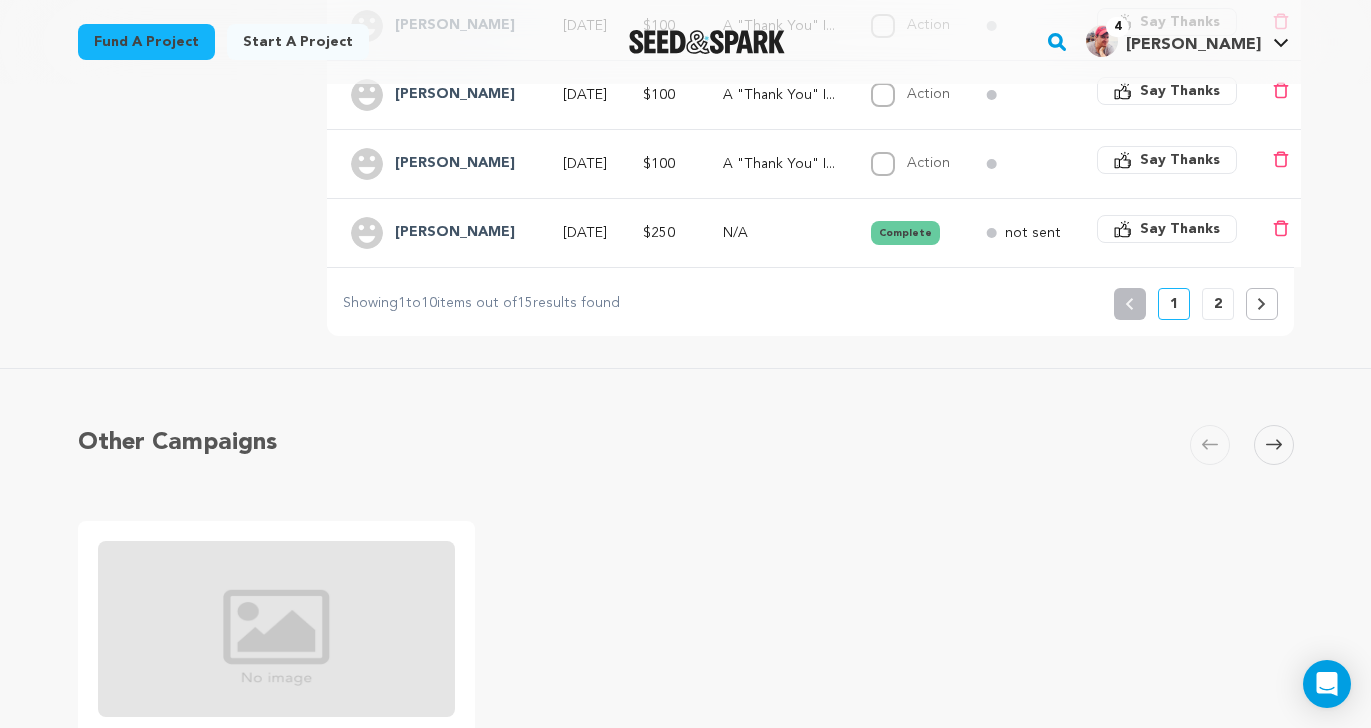 click on "2" at bounding box center (1218, 304) 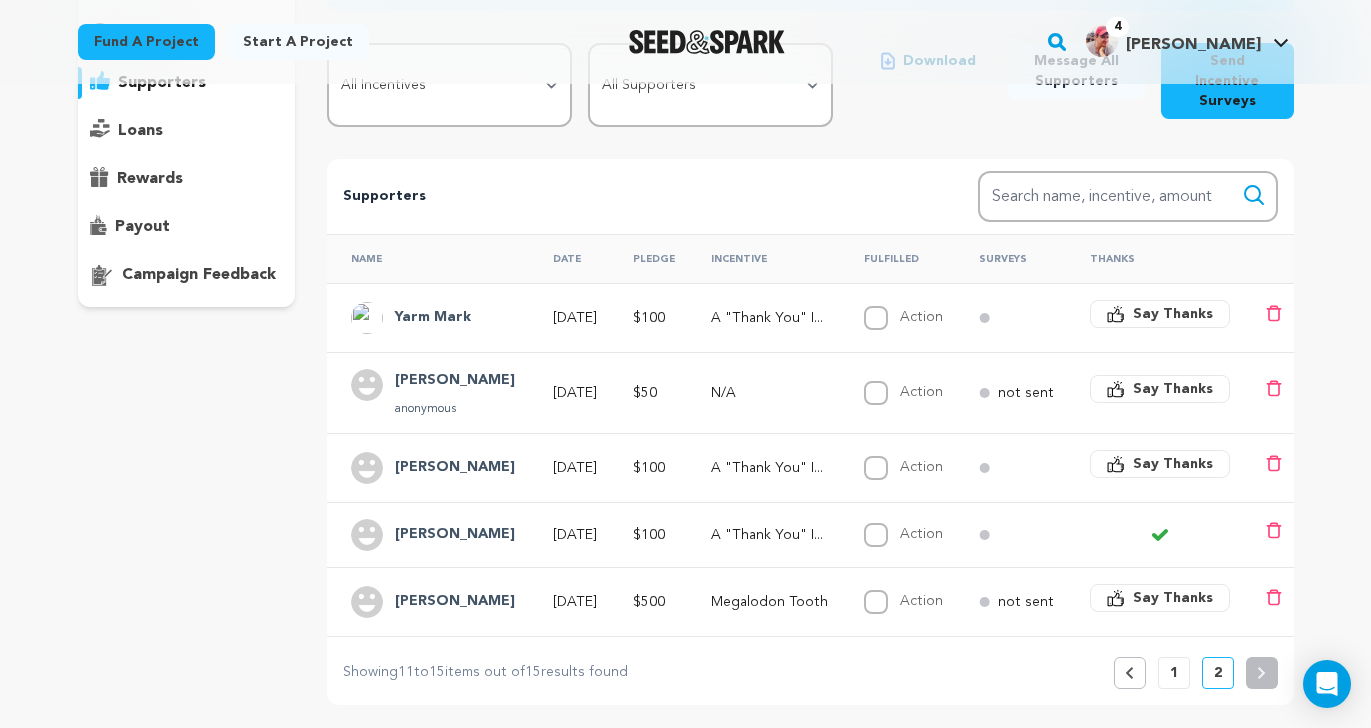 scroll, scrollTop: 259, scrollLeft: 0, axis: vertical 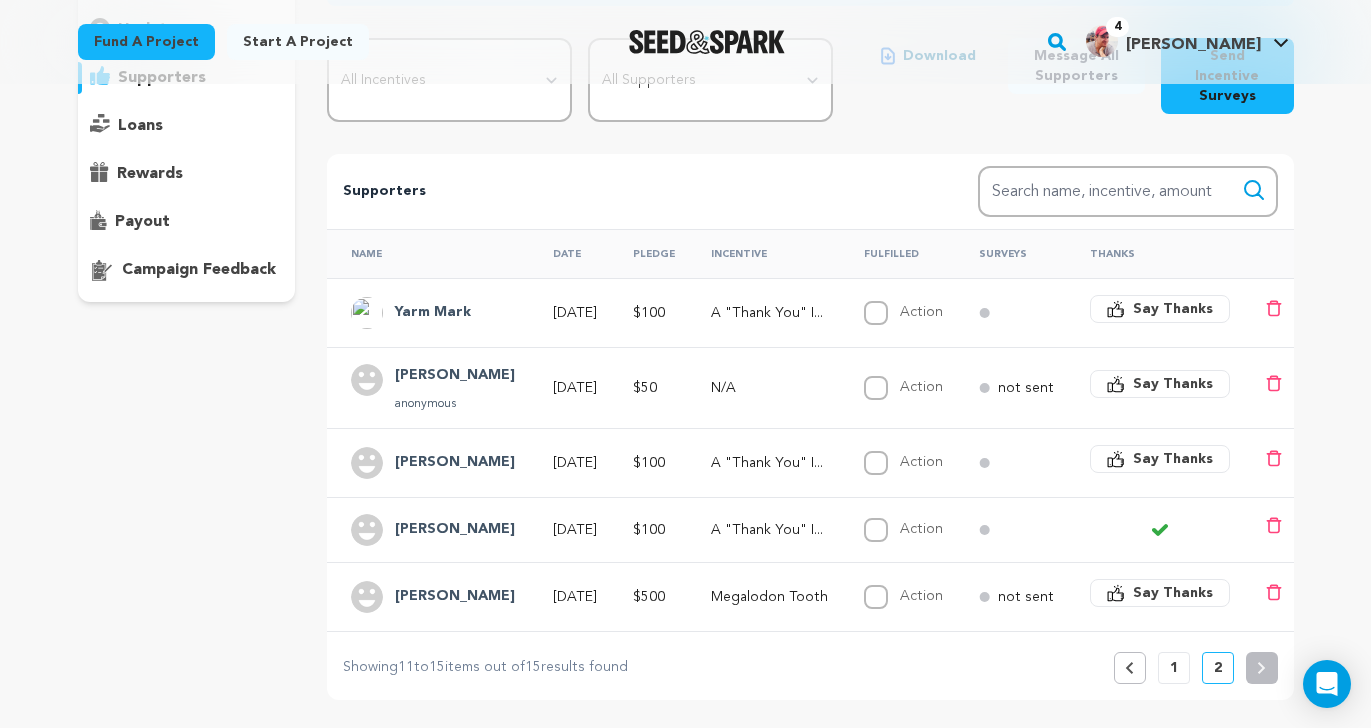 click 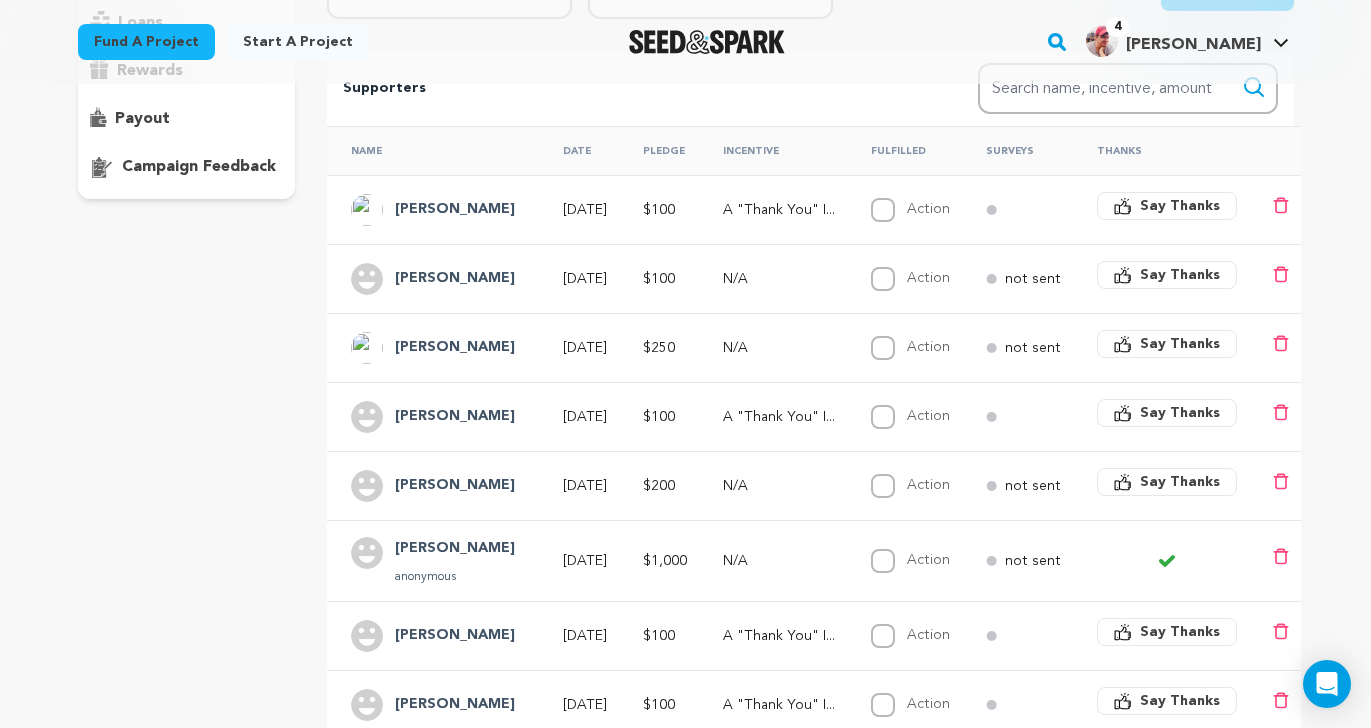 scroll, scrollTop: 360, scrollLeft: 0, axis: vertical 